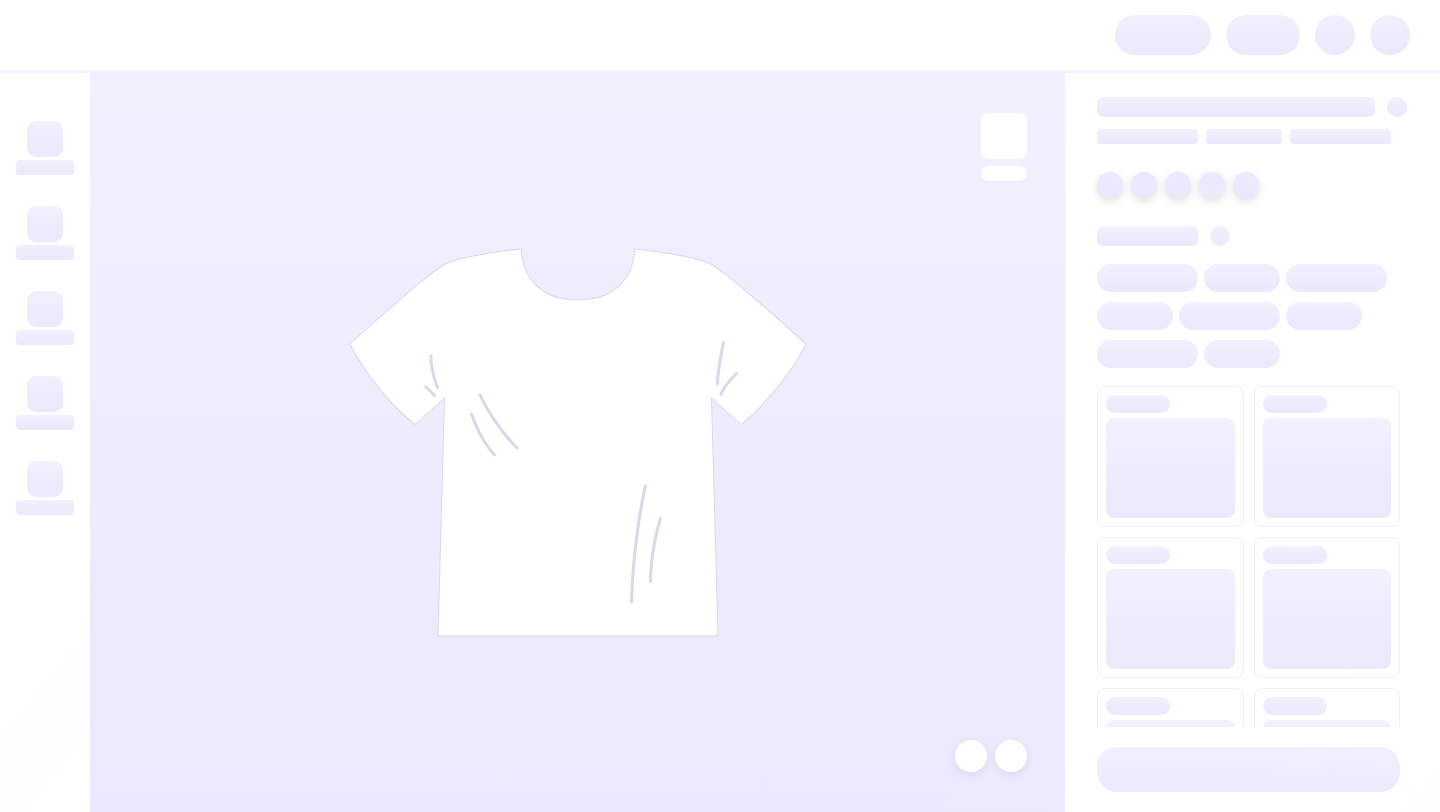 scroll, scrollTop: 0, scrollLeft: 0, axis: both 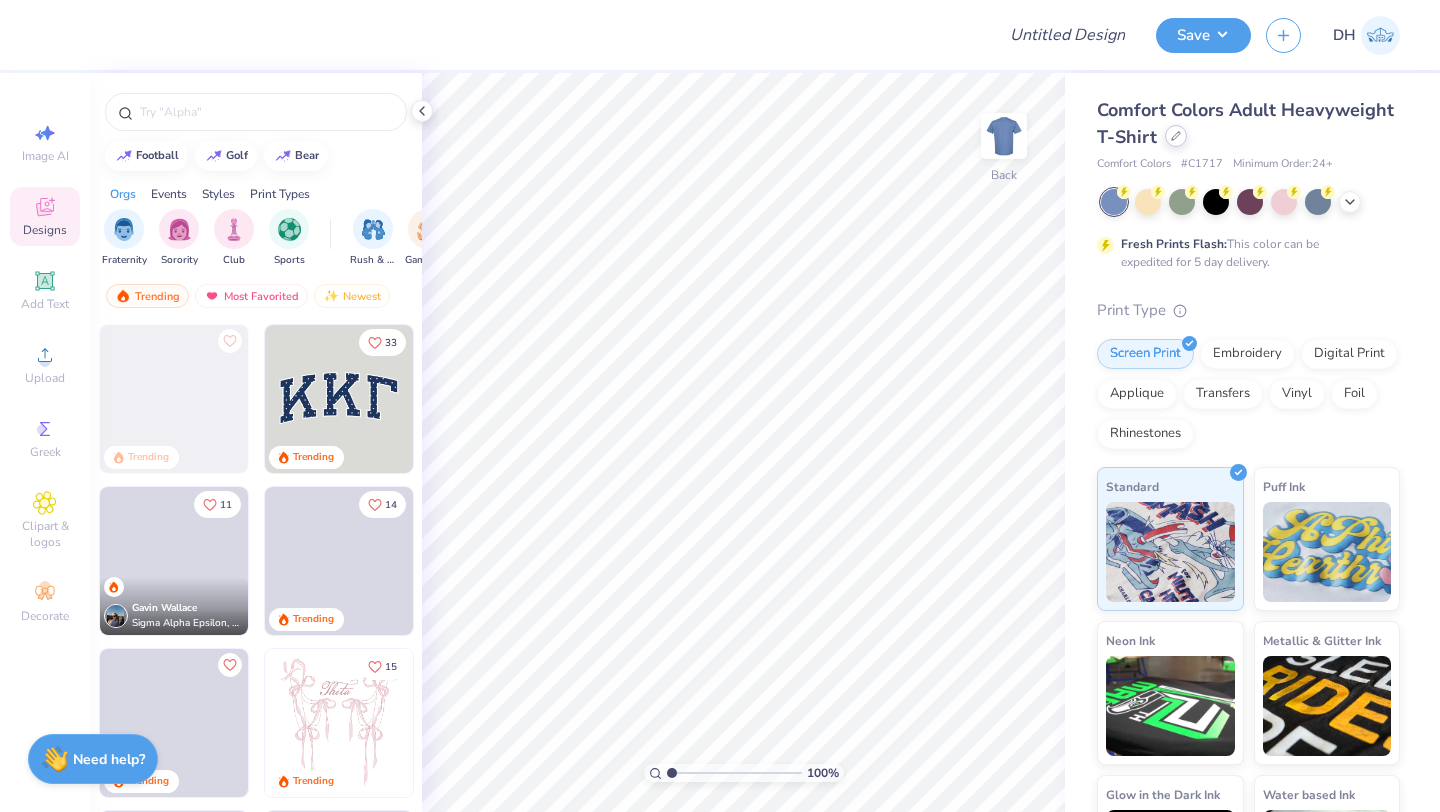 click at bounding box center (1176, 136) 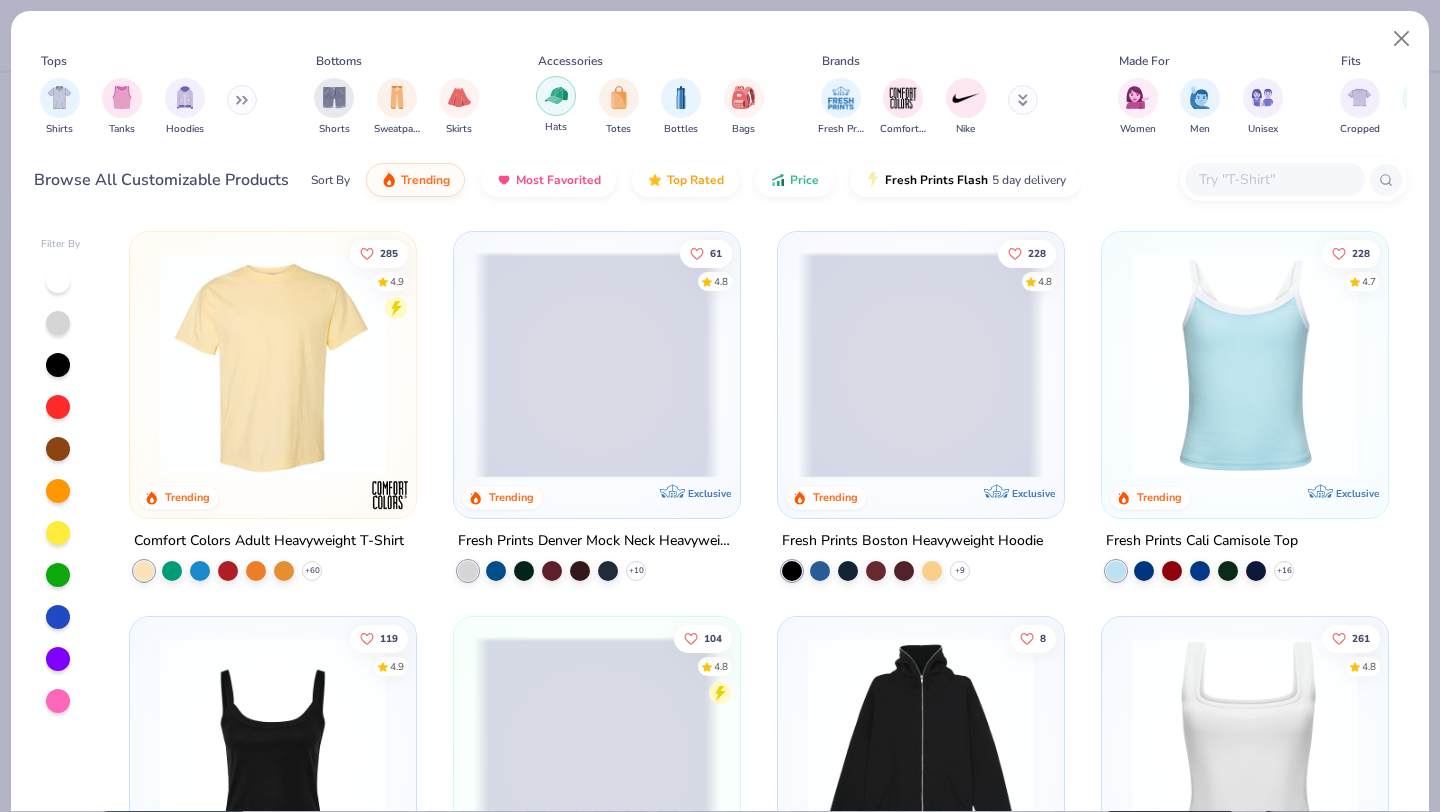 click at bounding box center (556, 95) 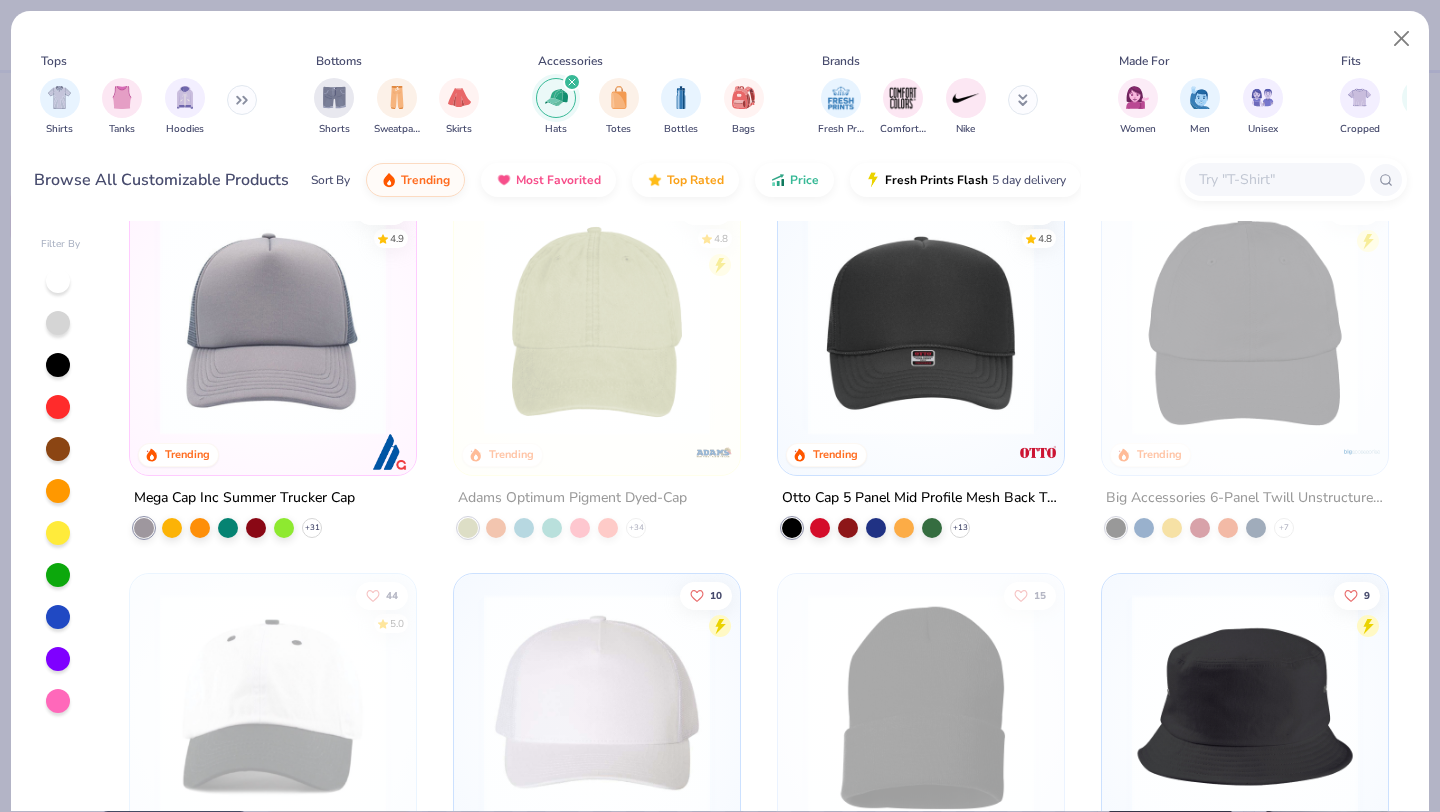 scroll, scrollTop: 0, scrollLeft: 0, axis: both 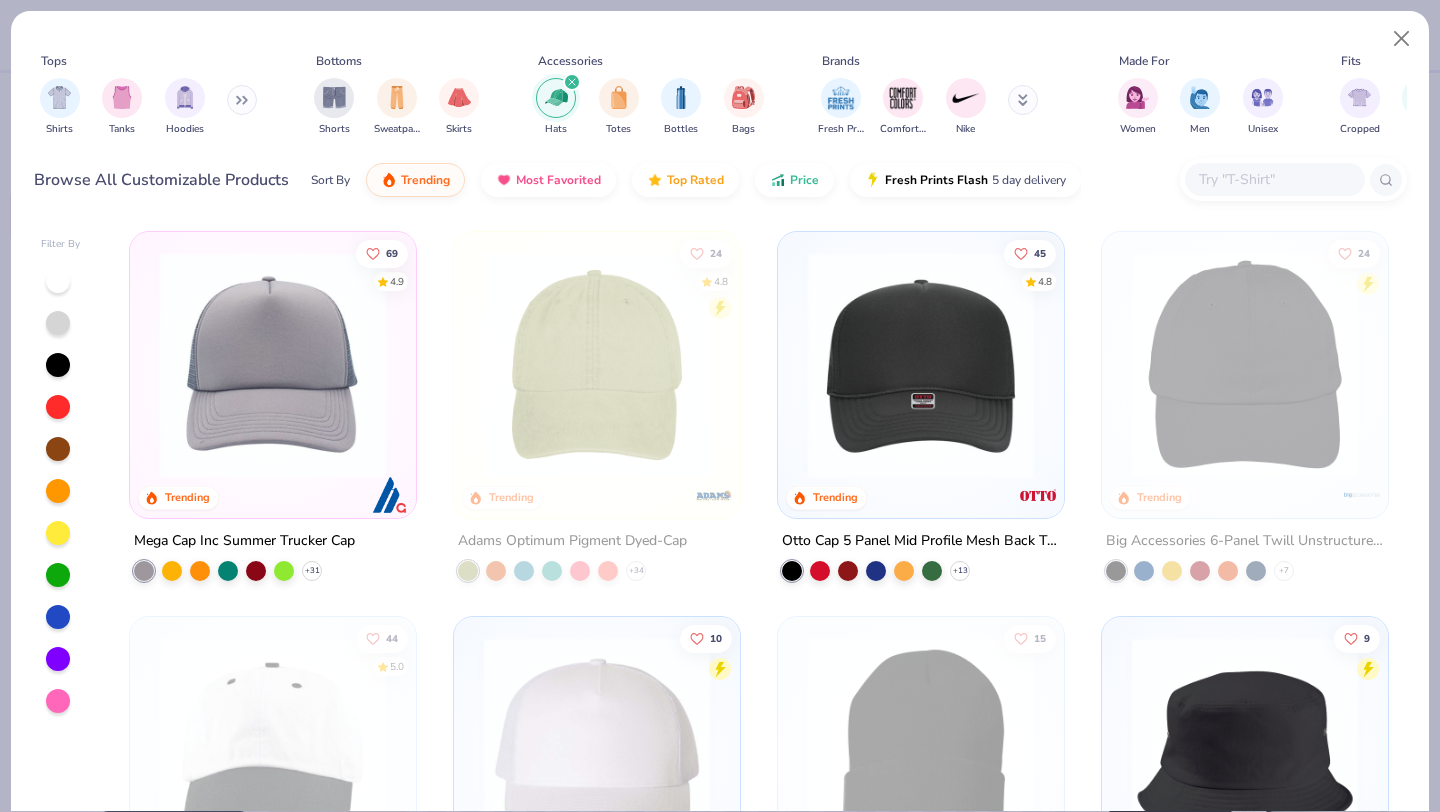 click at bounding box center (597, 365) 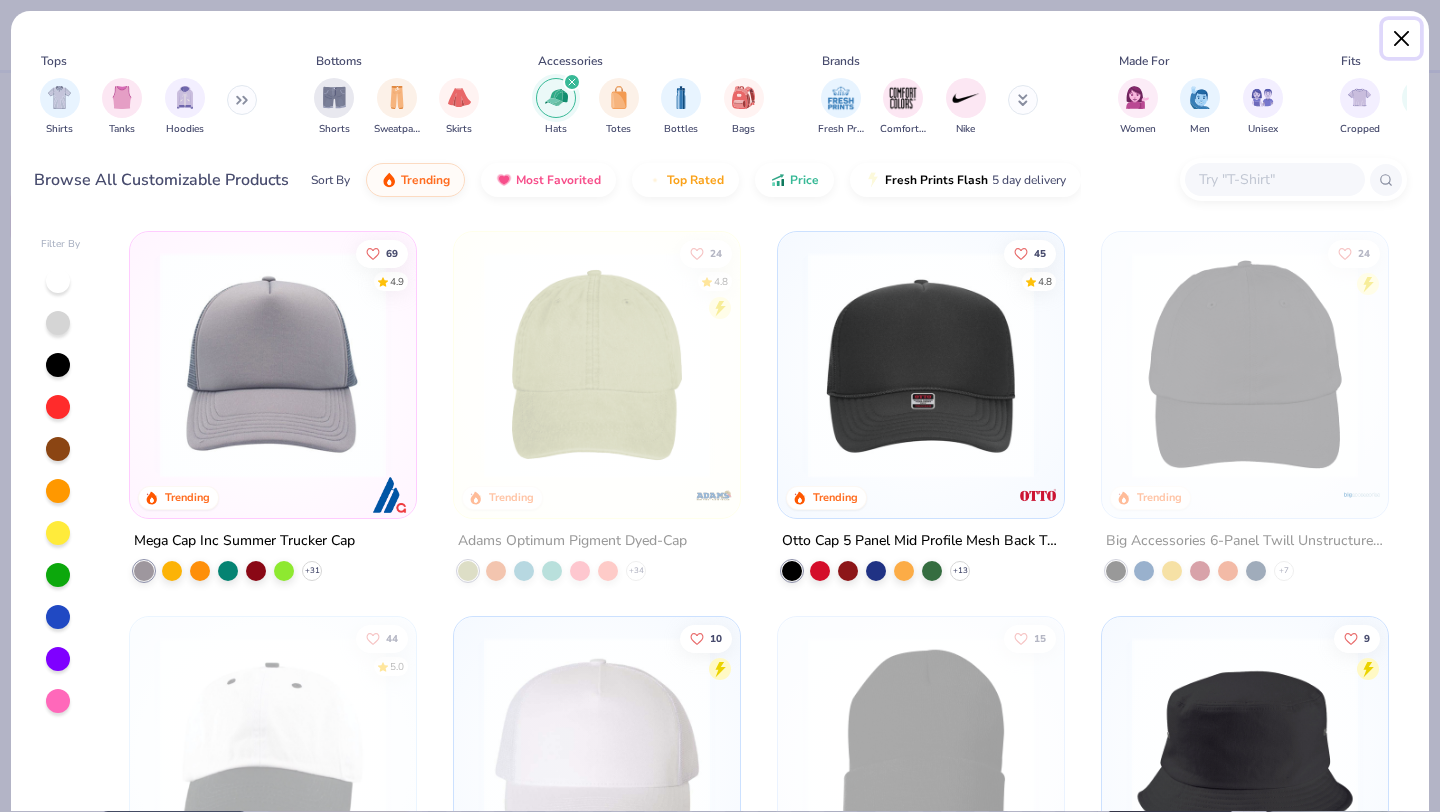 click at bounding box center [1402, 39] 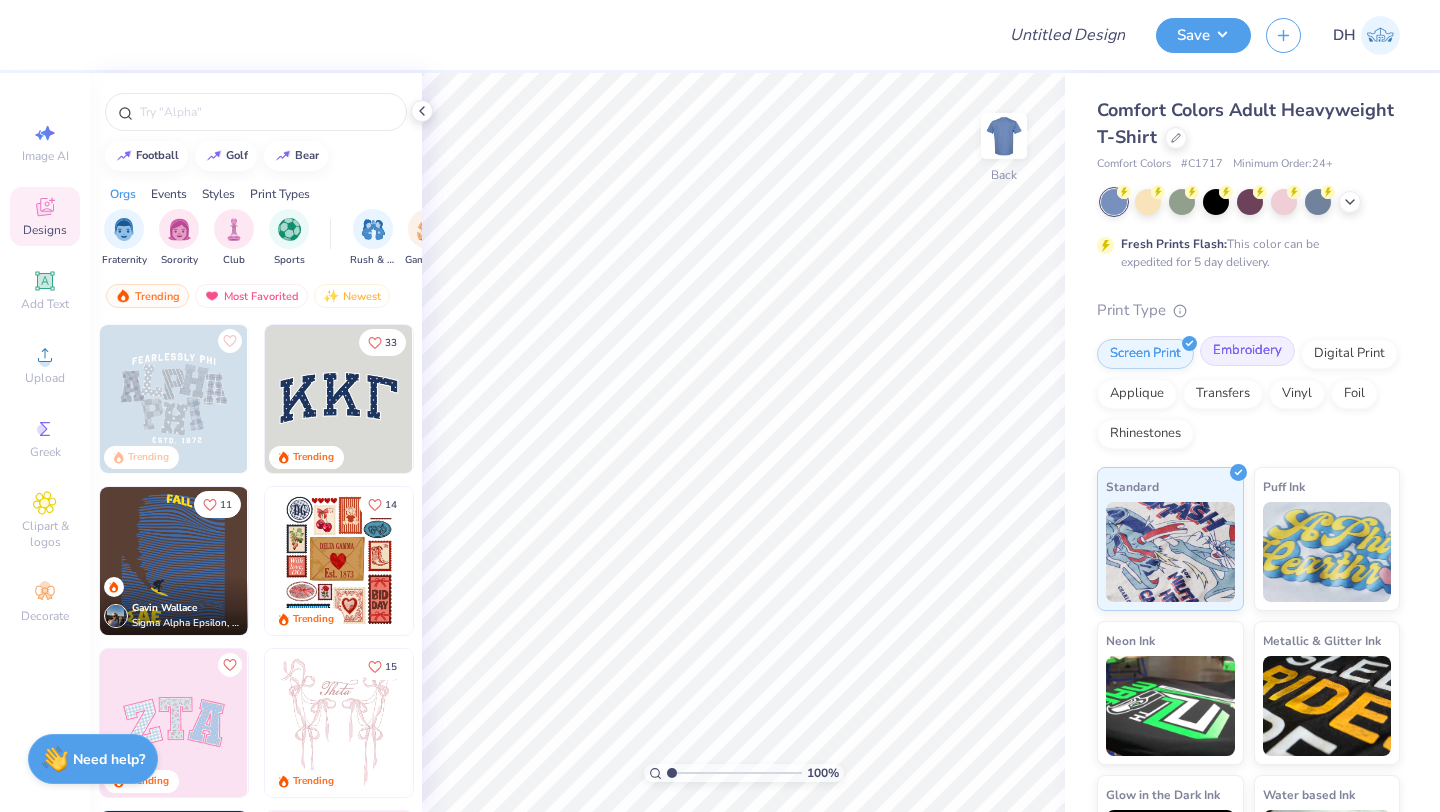 click on "Embroidery" at bounding box center (1247, 351) 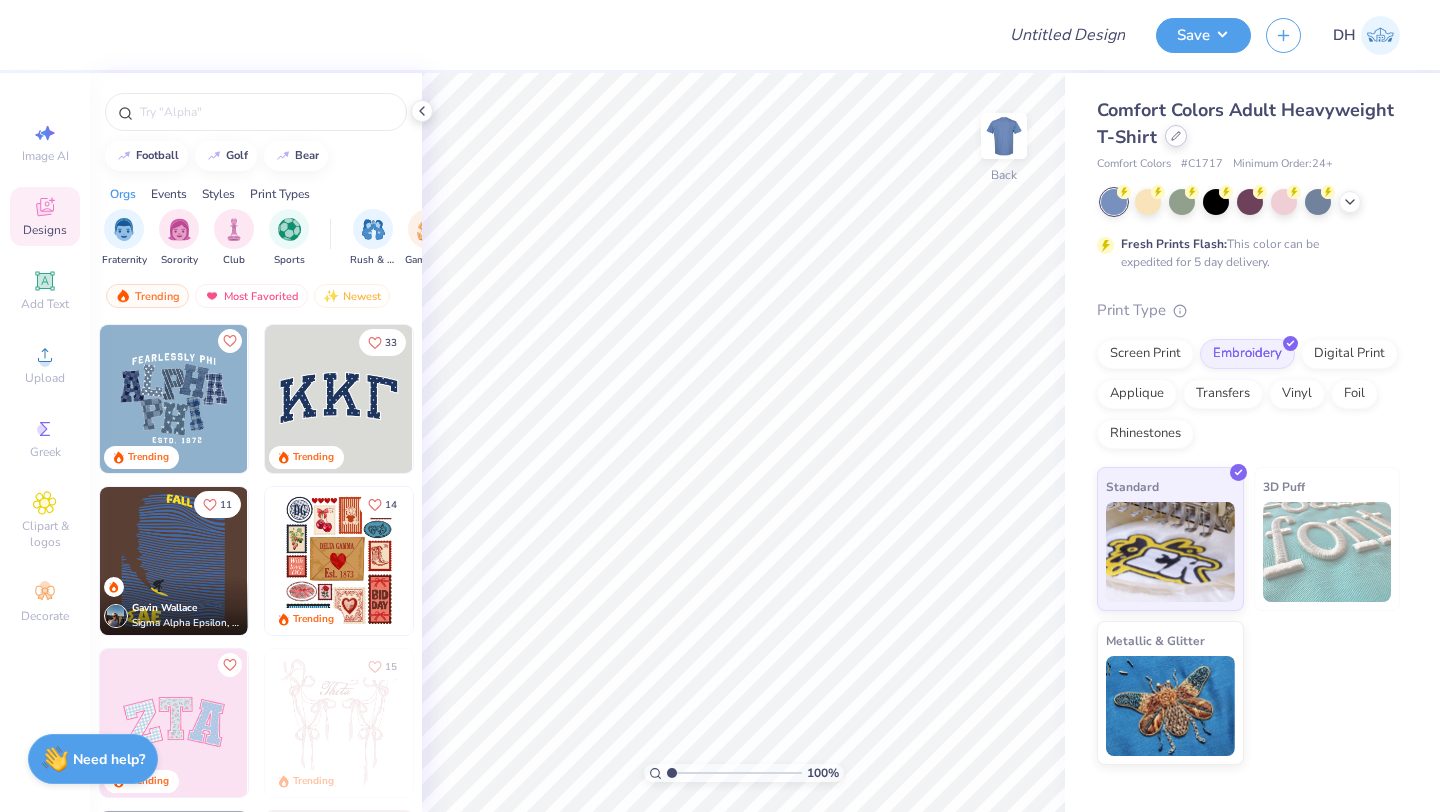click 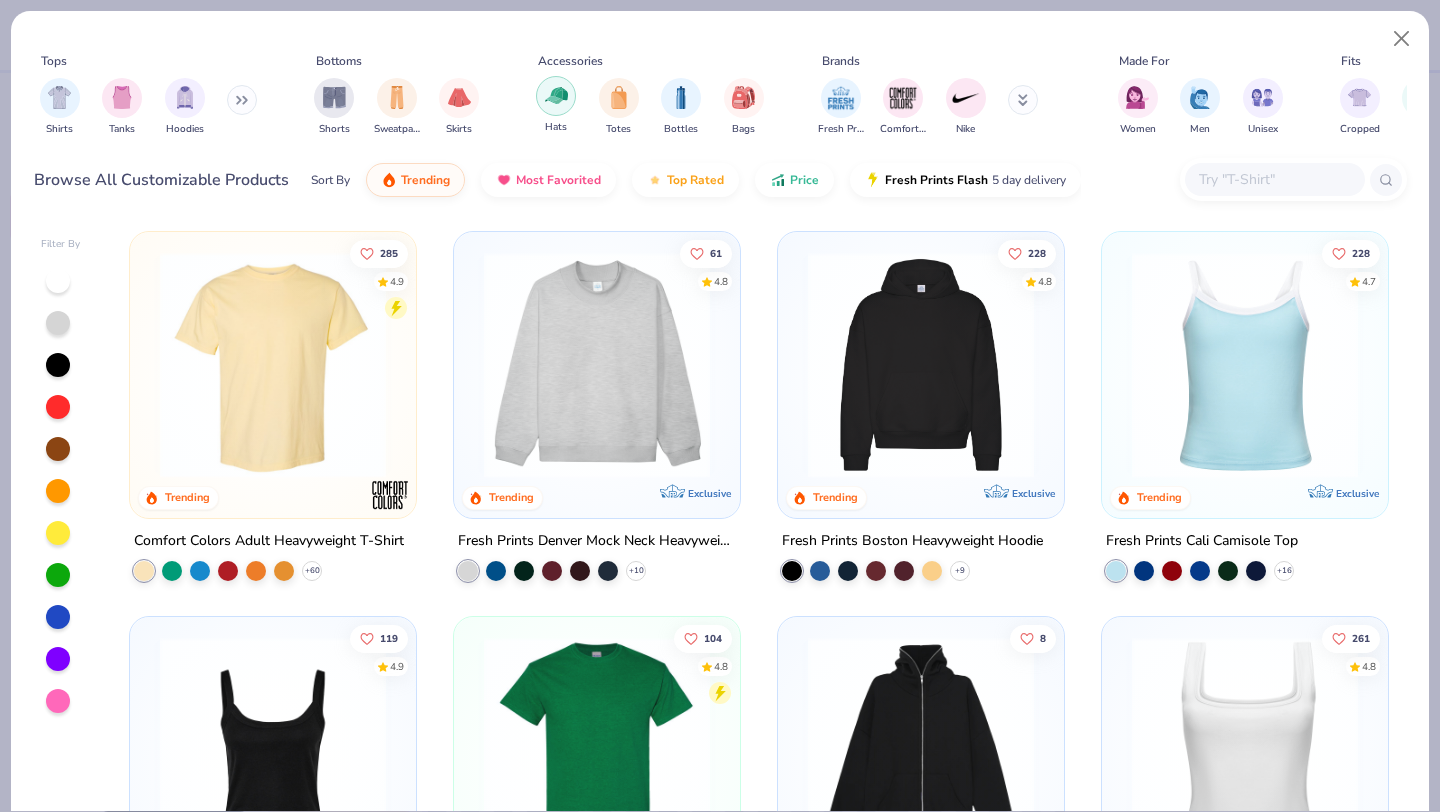 click at bounding box center (556, 95) 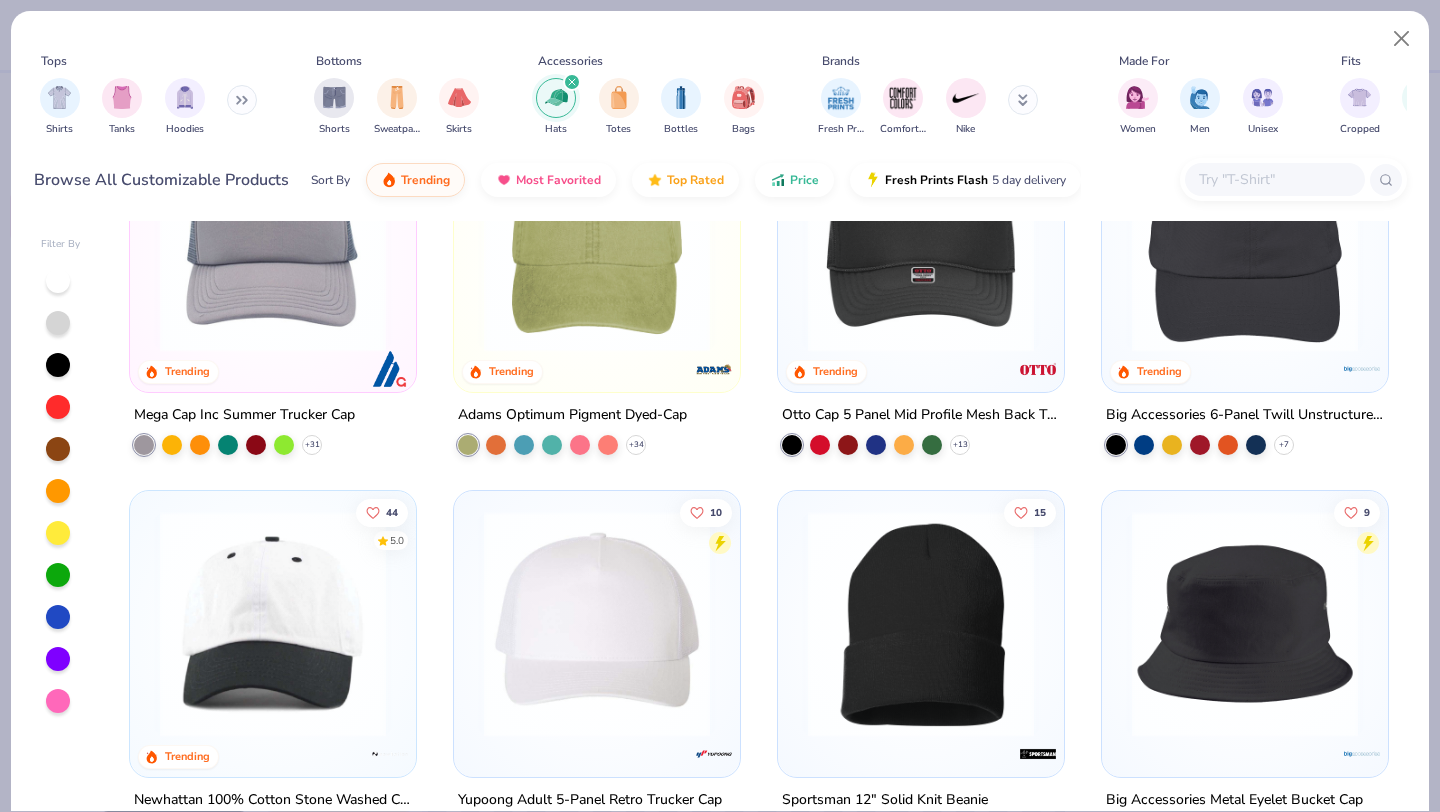 scroll, scrollTop: 0, scrollLeft: 0, axis: both 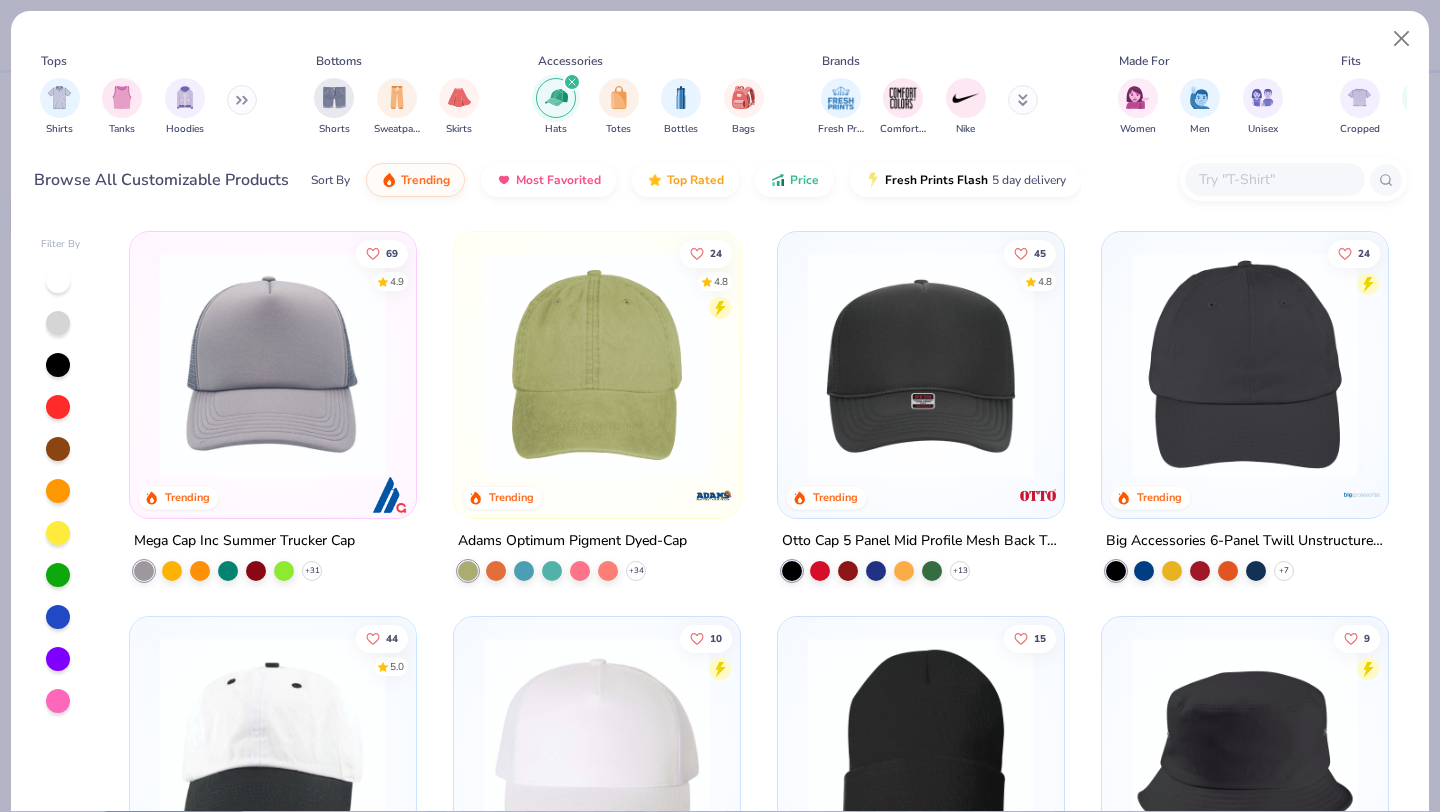 click at bounding box center (597, 365) 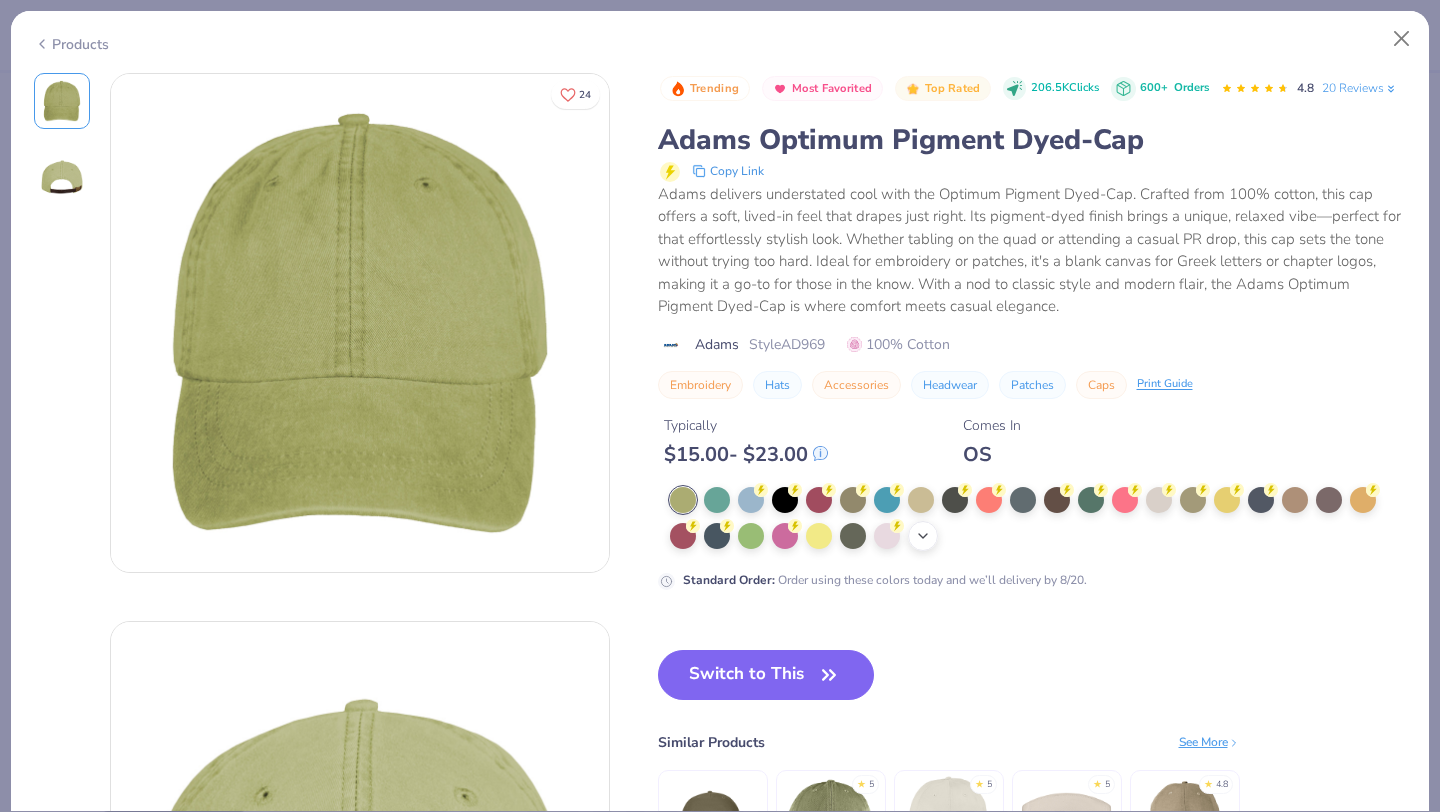 click on "+ 12" at bounding box center [923, 536] 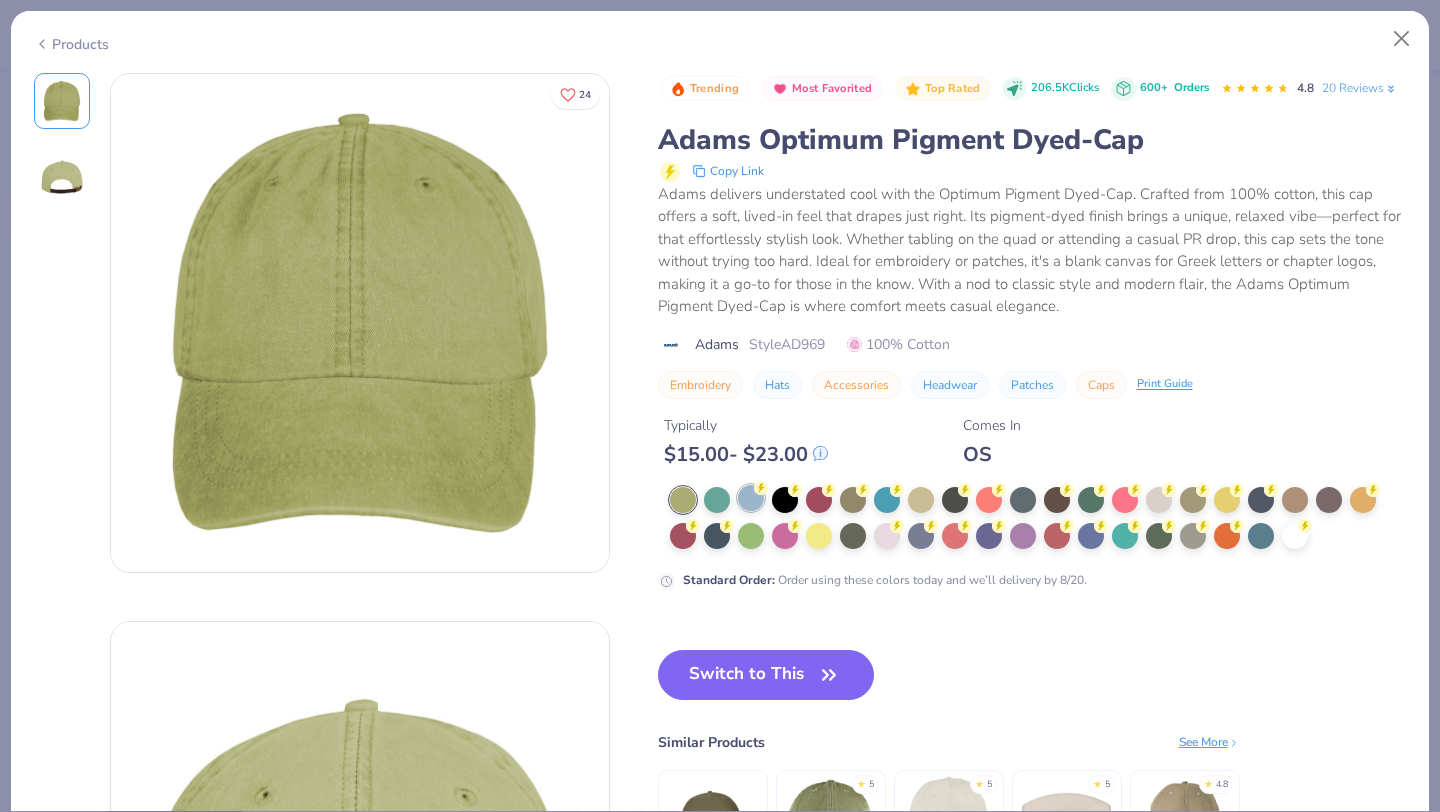 click at bounding box center (751, 498) 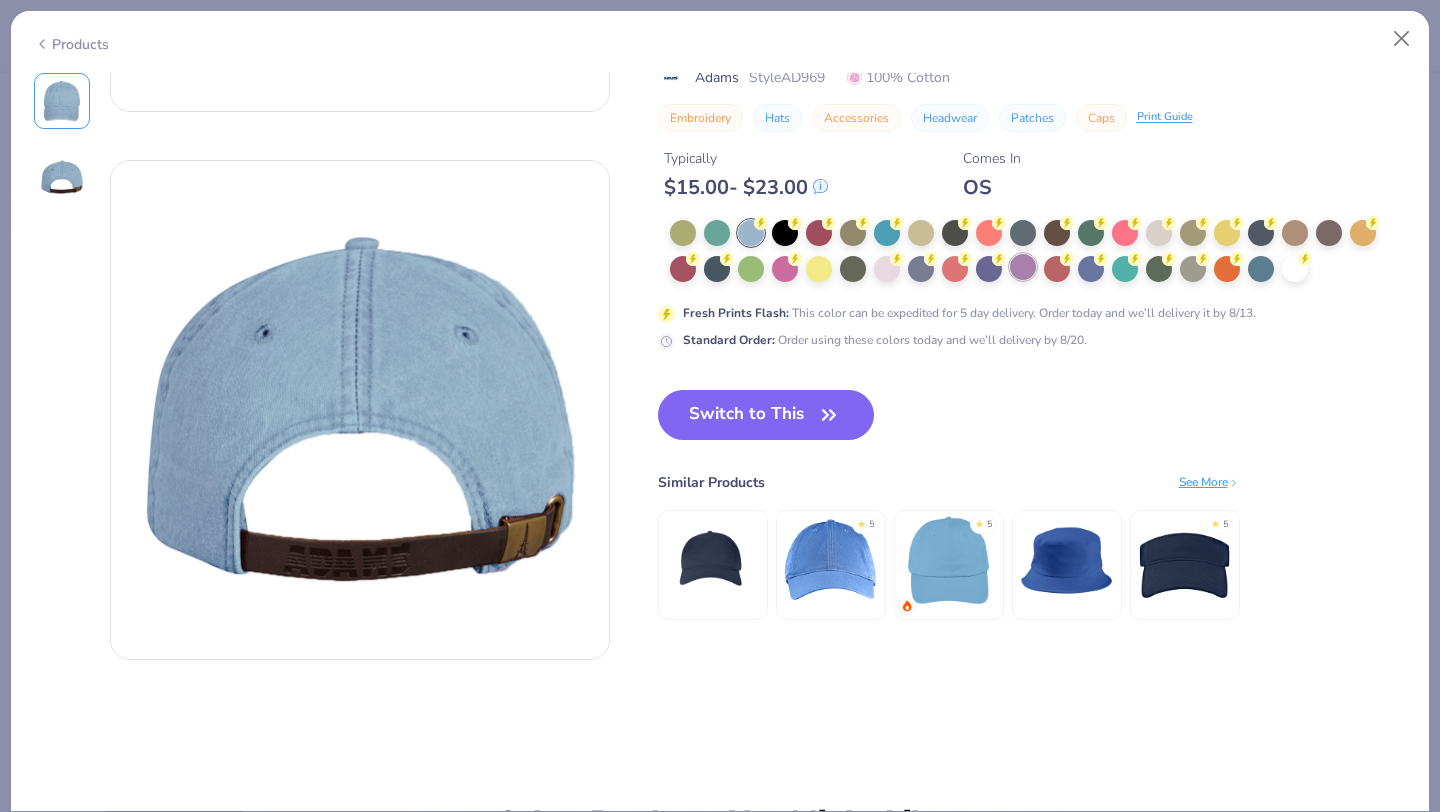scroll, scrollTop: 552, scrollLeft: 0, axis: vertical 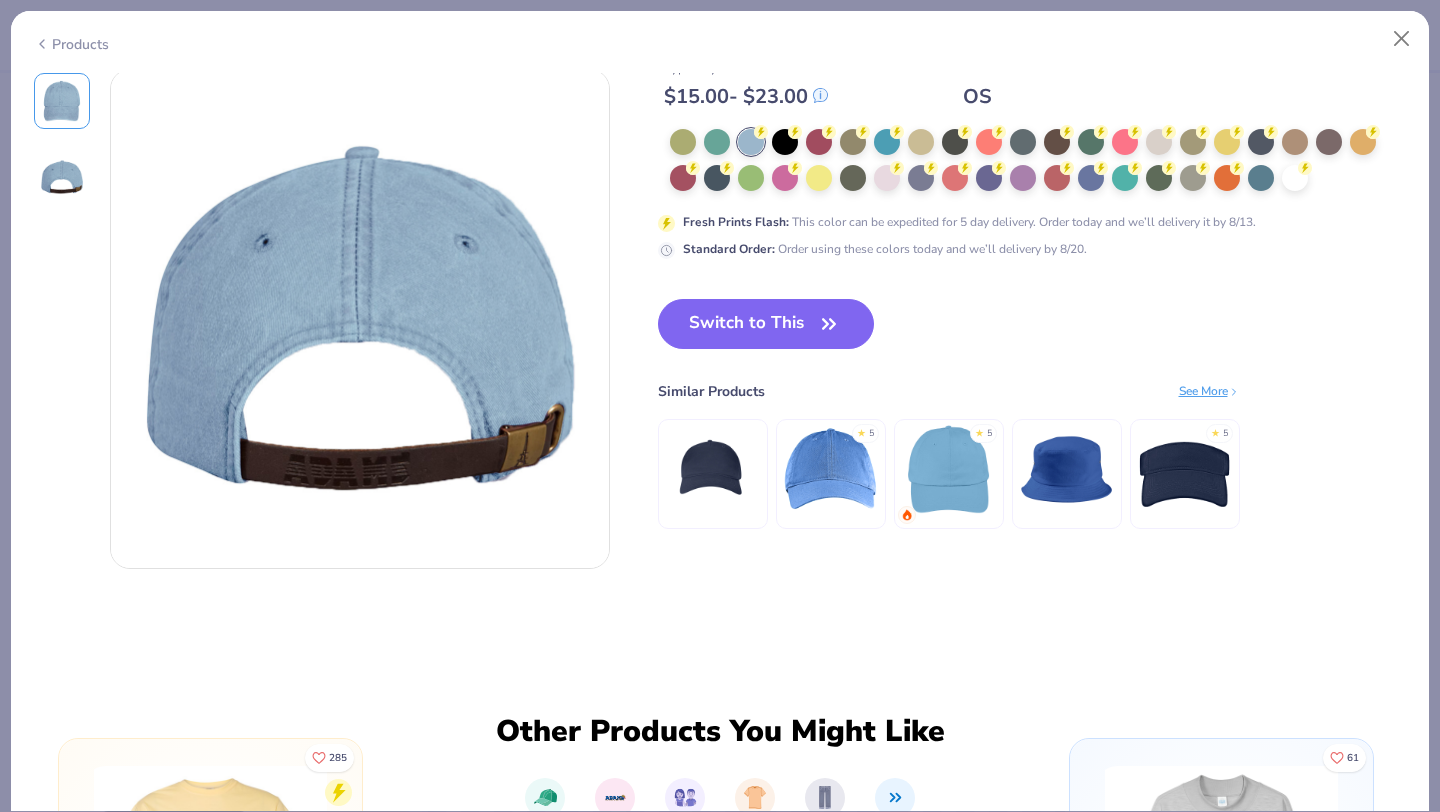 click at bounding box center [948, 469] 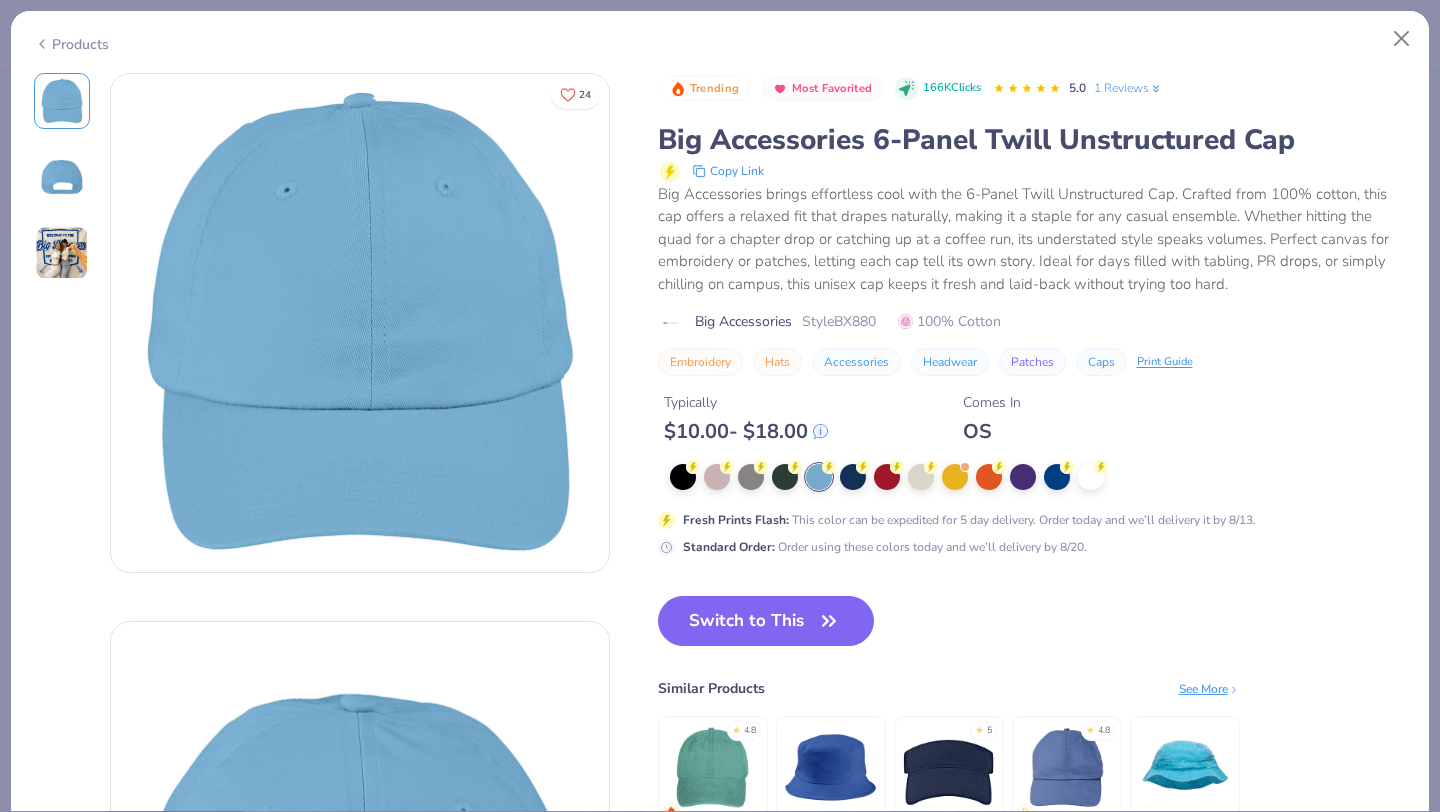 click on "Embroidery" at bounding box center (700, 362) 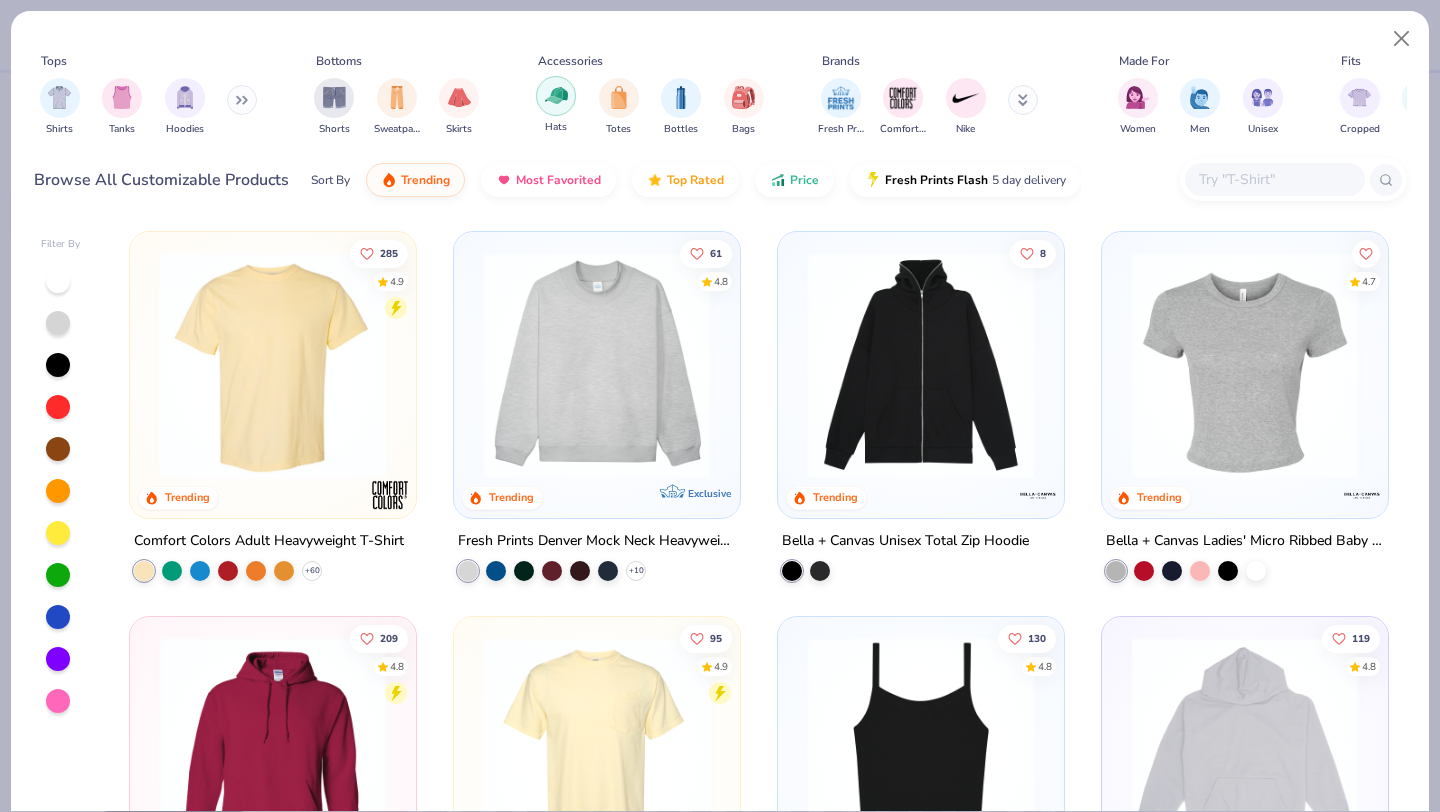 click at bounding box center (556, 95) 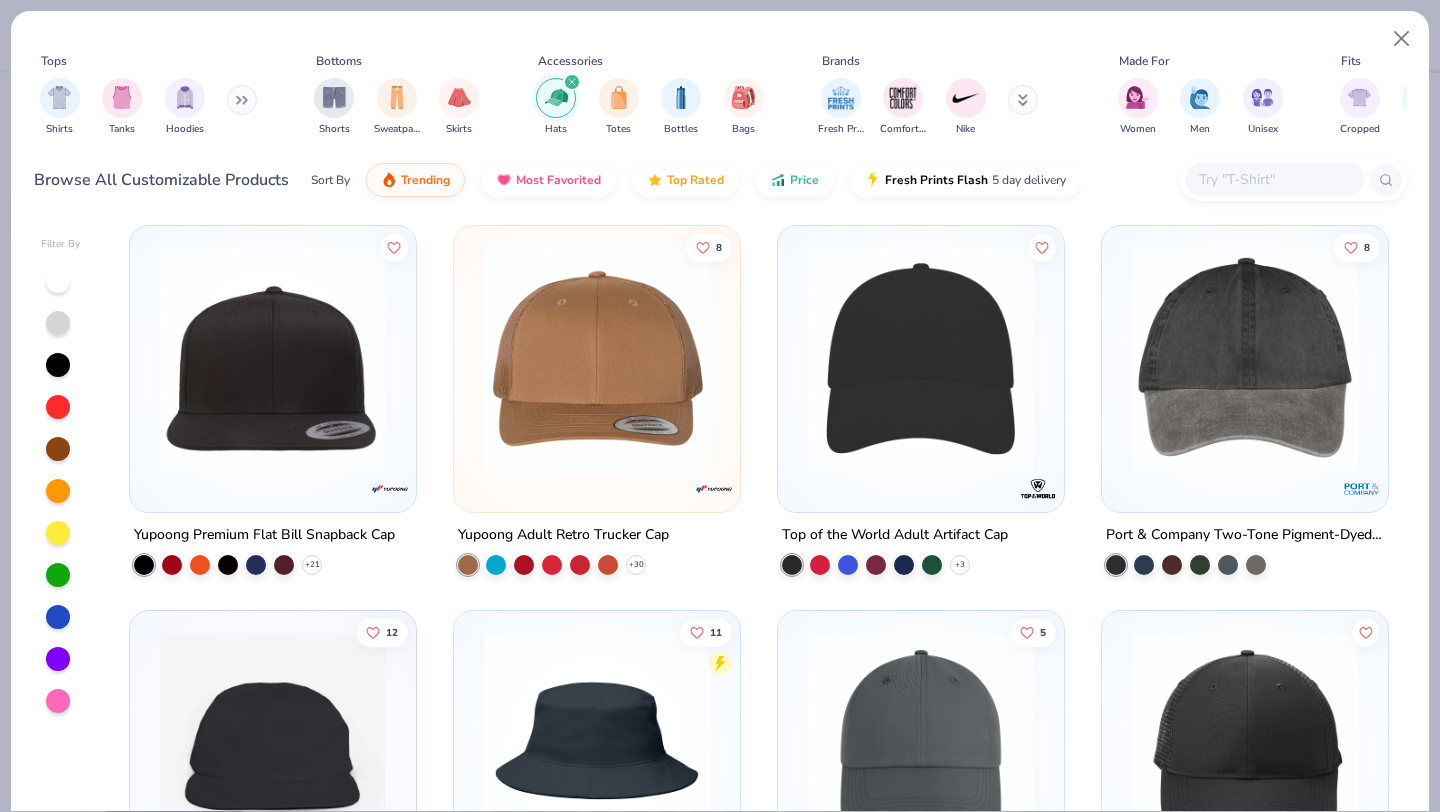 scroll, scrollTop: 1547, scrollLeft: 0, axis: vertical 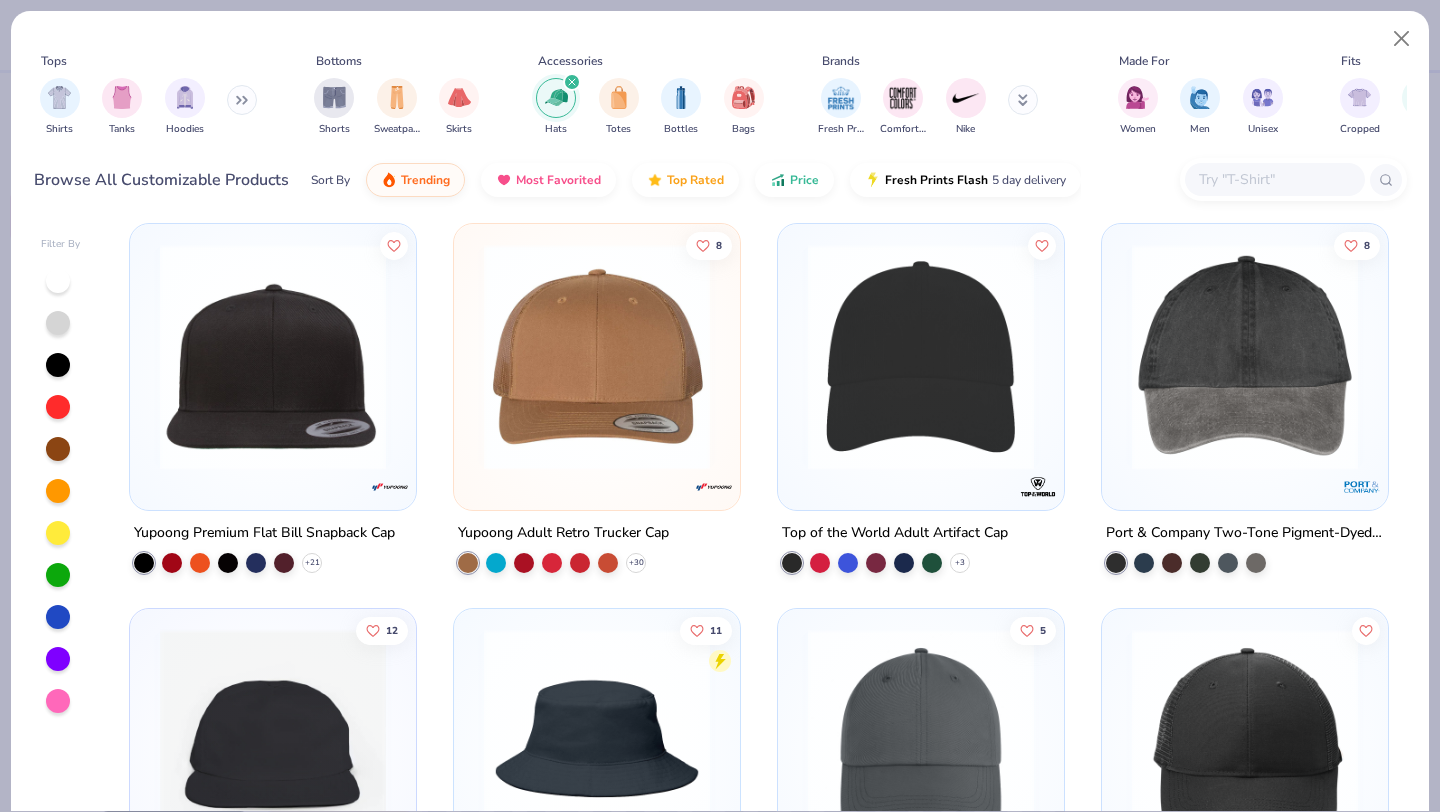 click at bounding box center [921, 357] 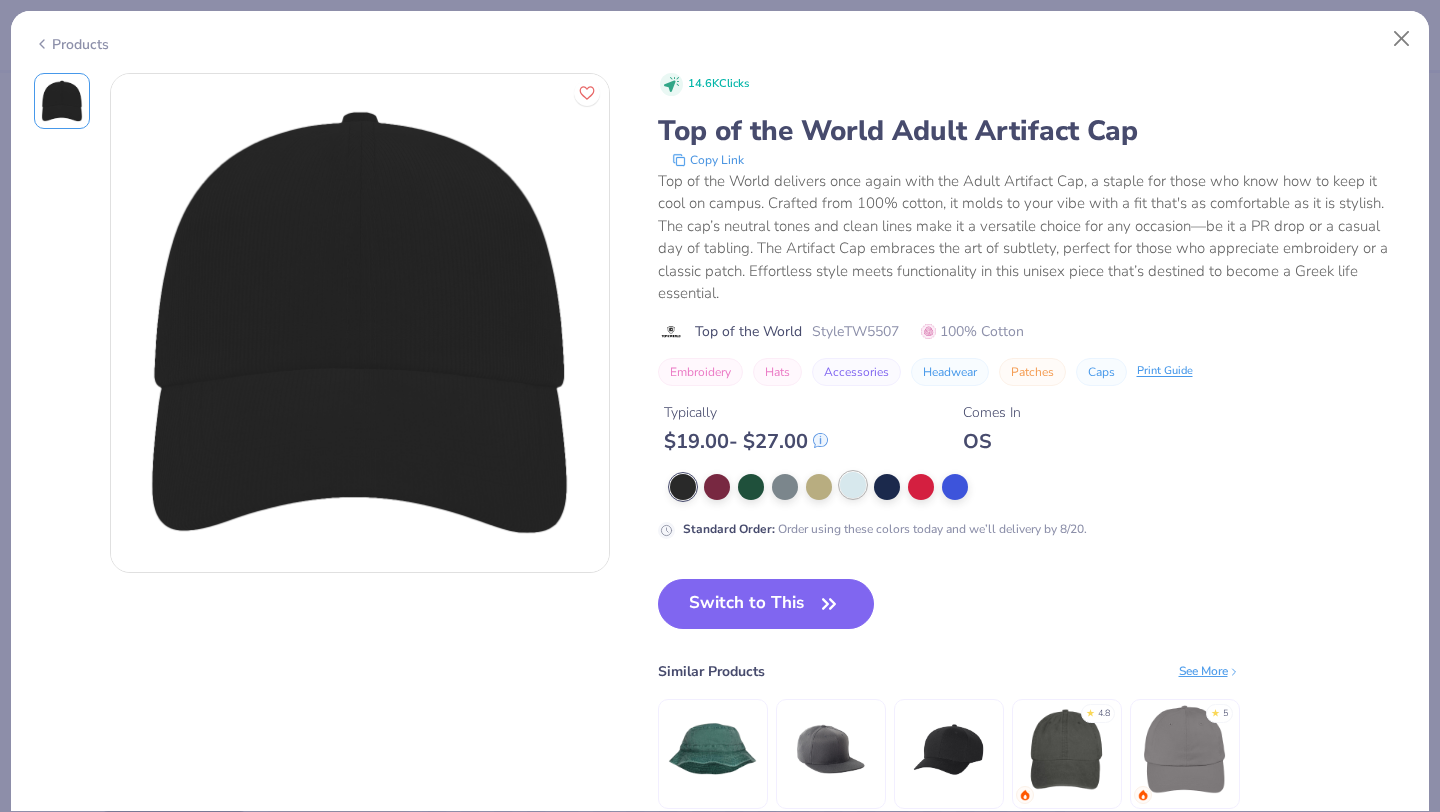click at bounding box center (853, 485) 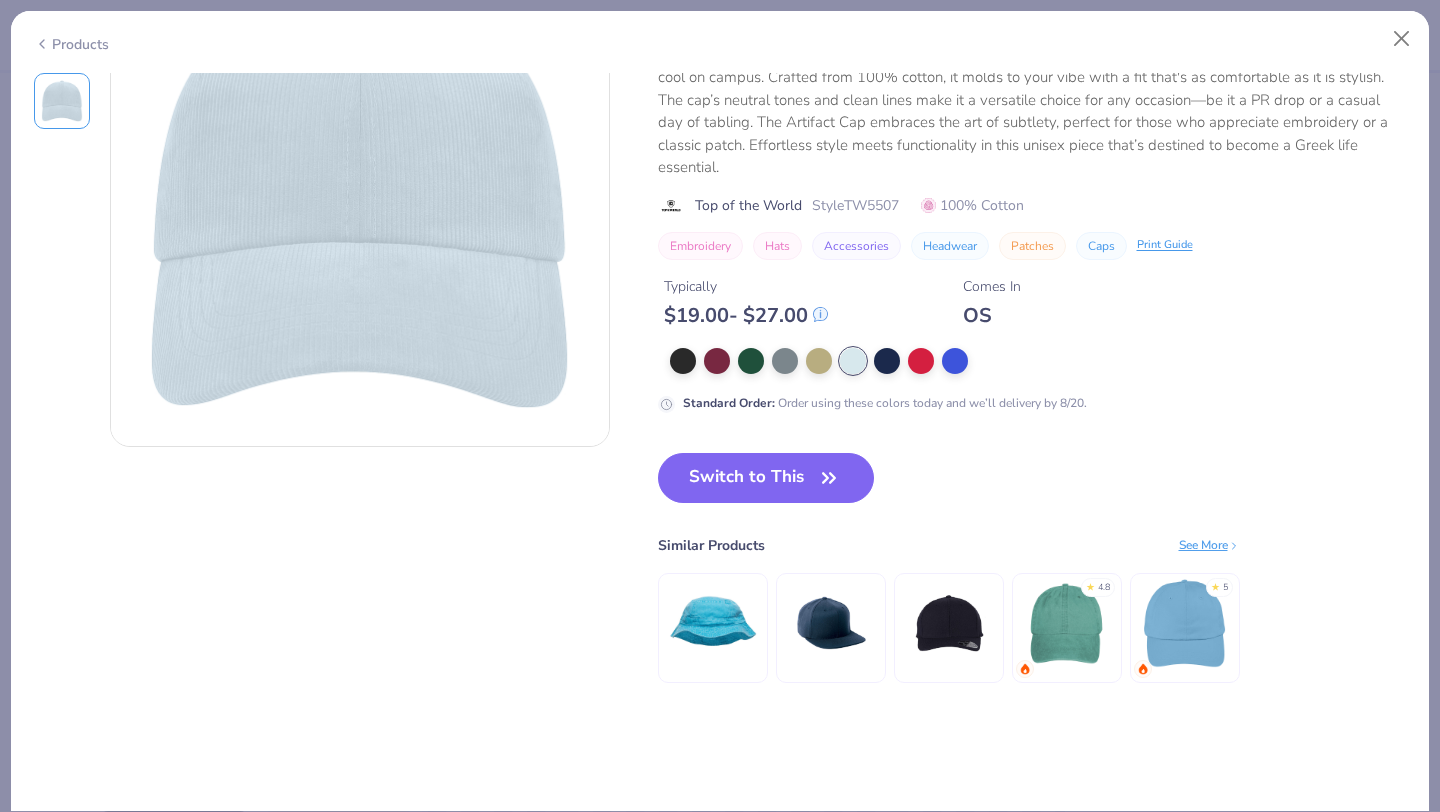 scroll, scrollTop: 326, scrollLeft: 0, axis: vertical 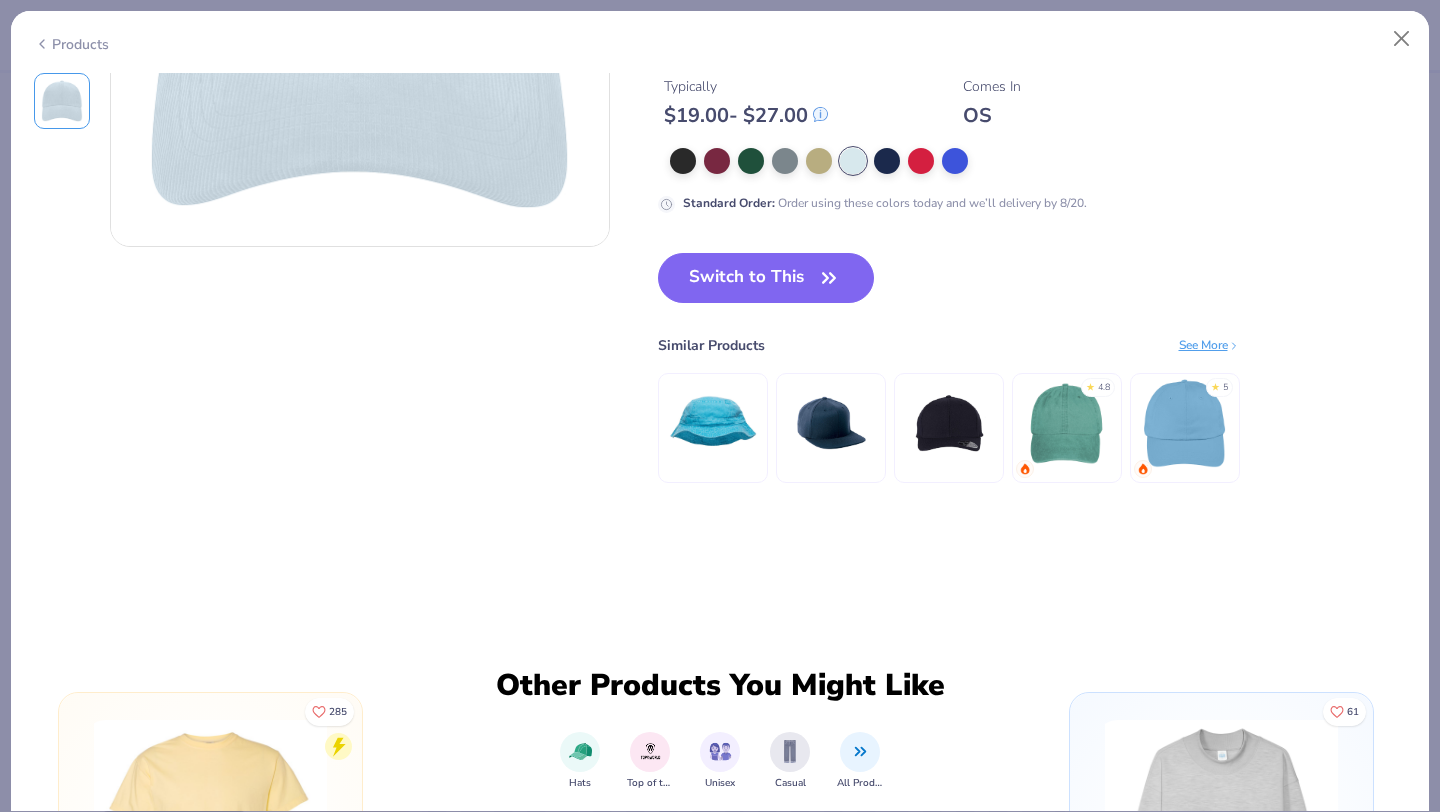 click at bounding box center (1066, 423) 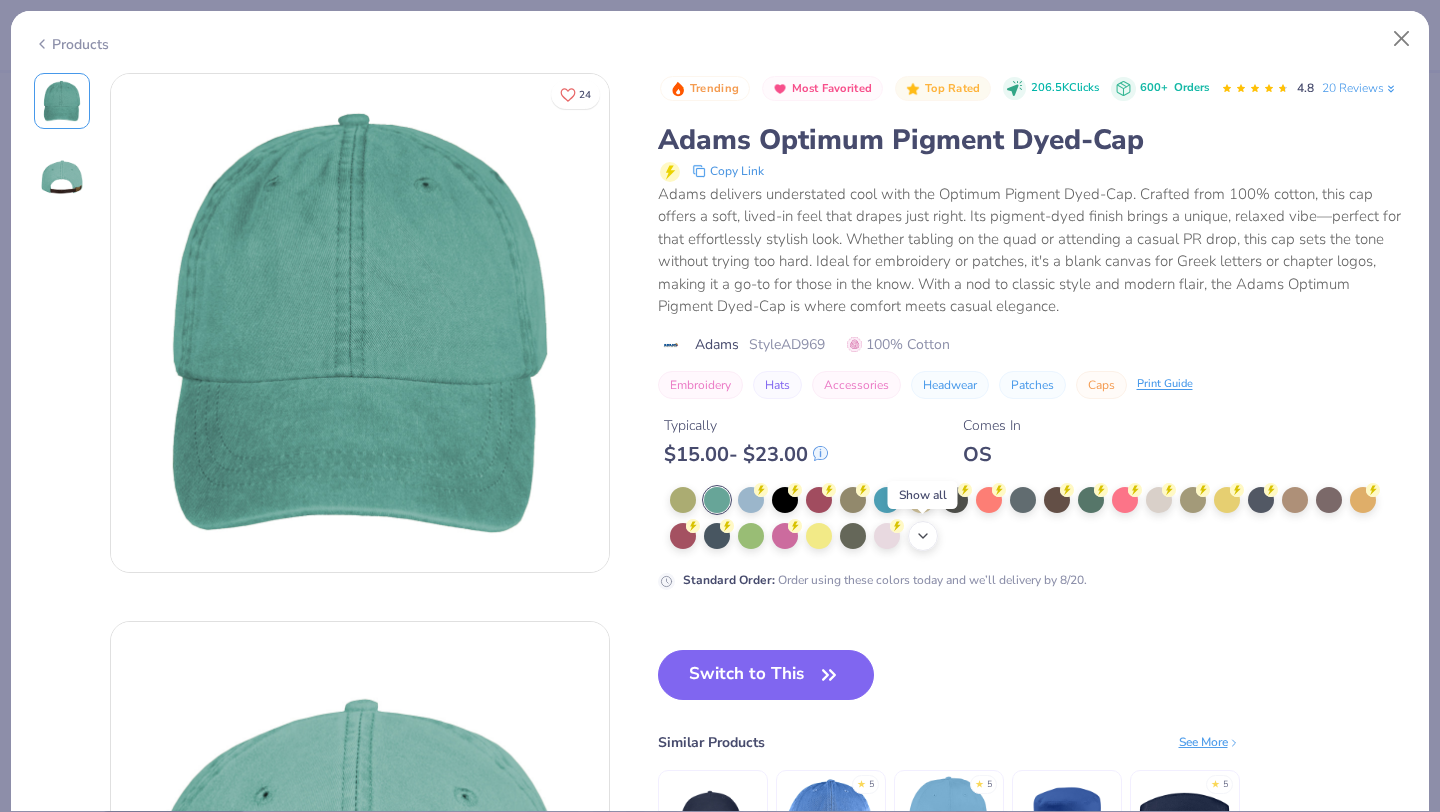 click 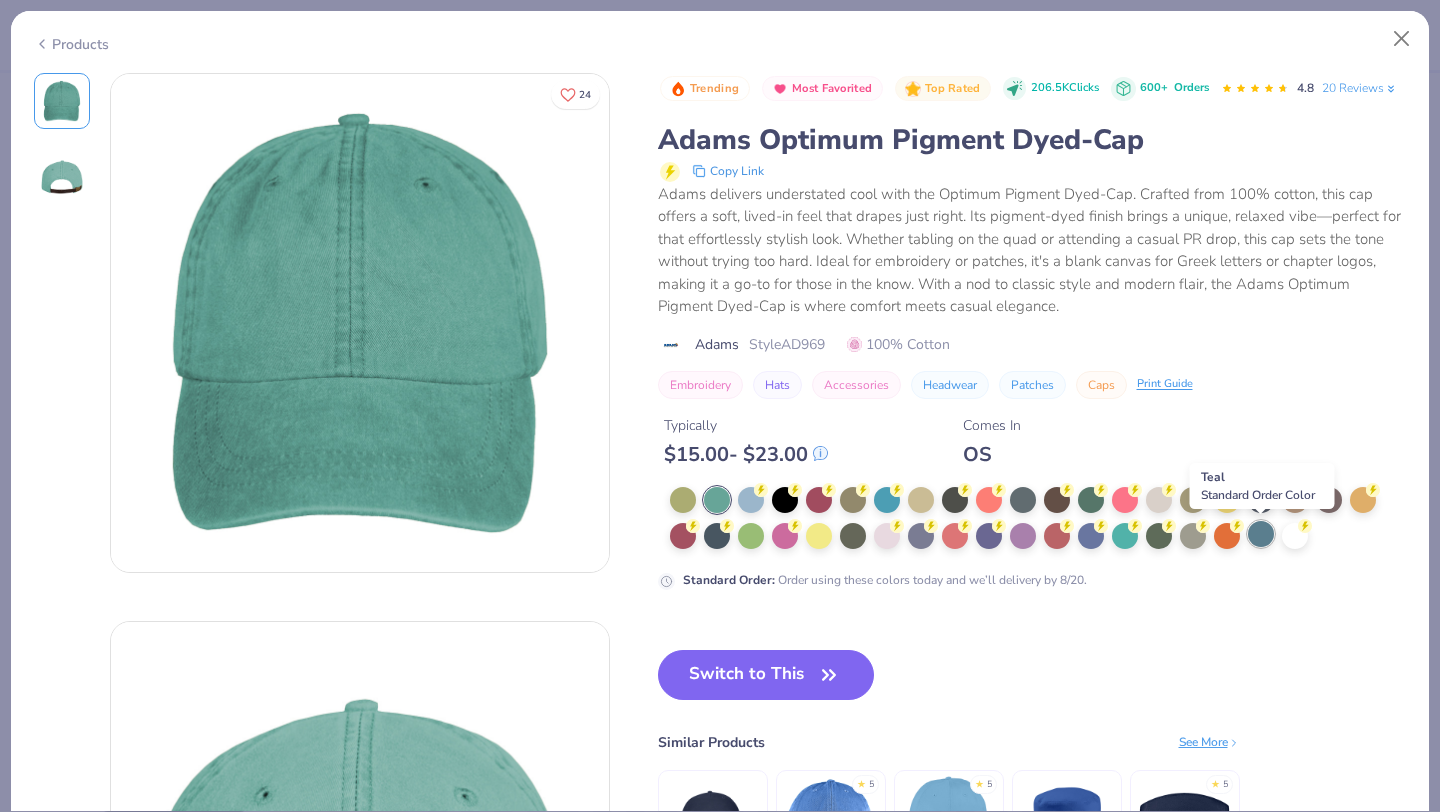 click at bounding box center (1261, 534) 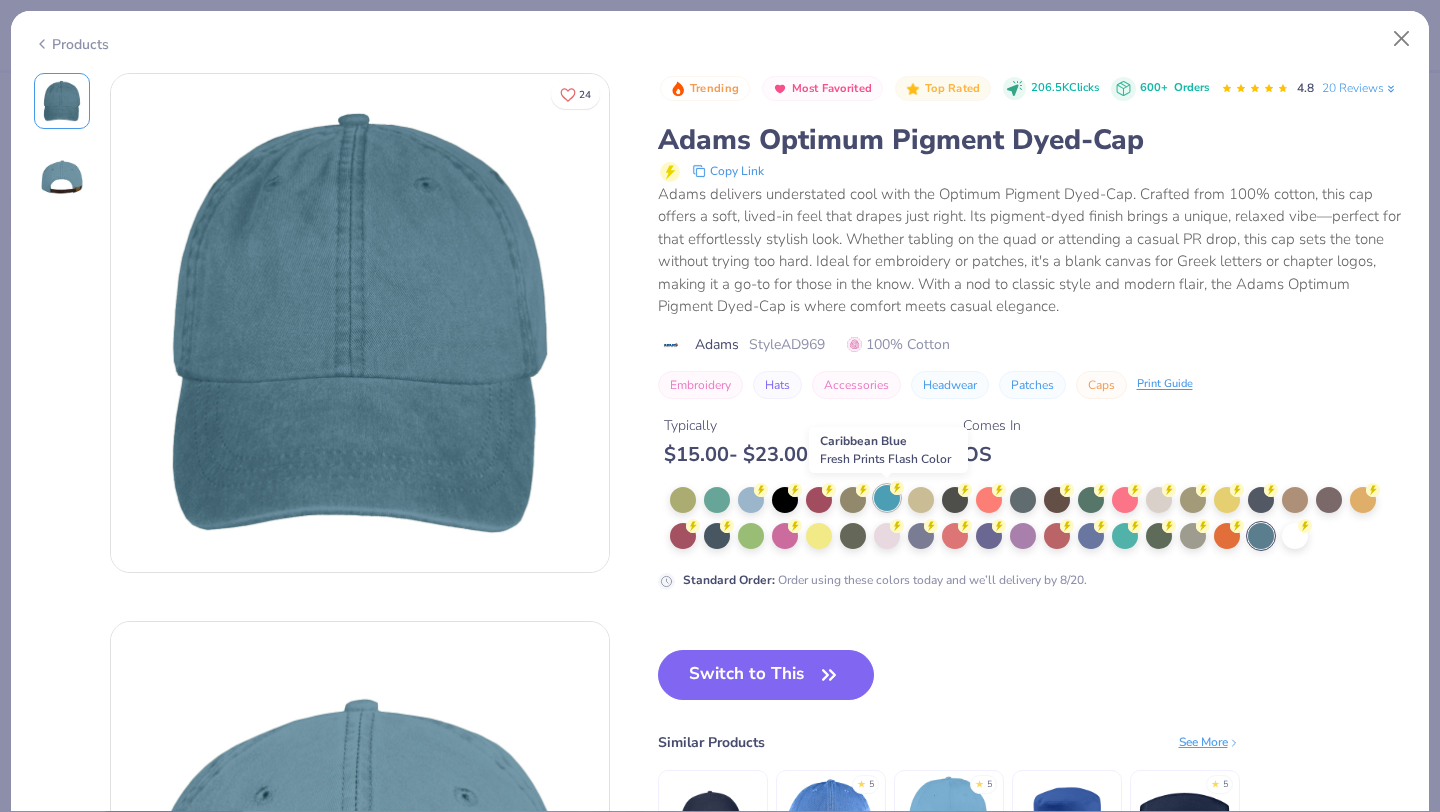click at bounding box center (887, 498) 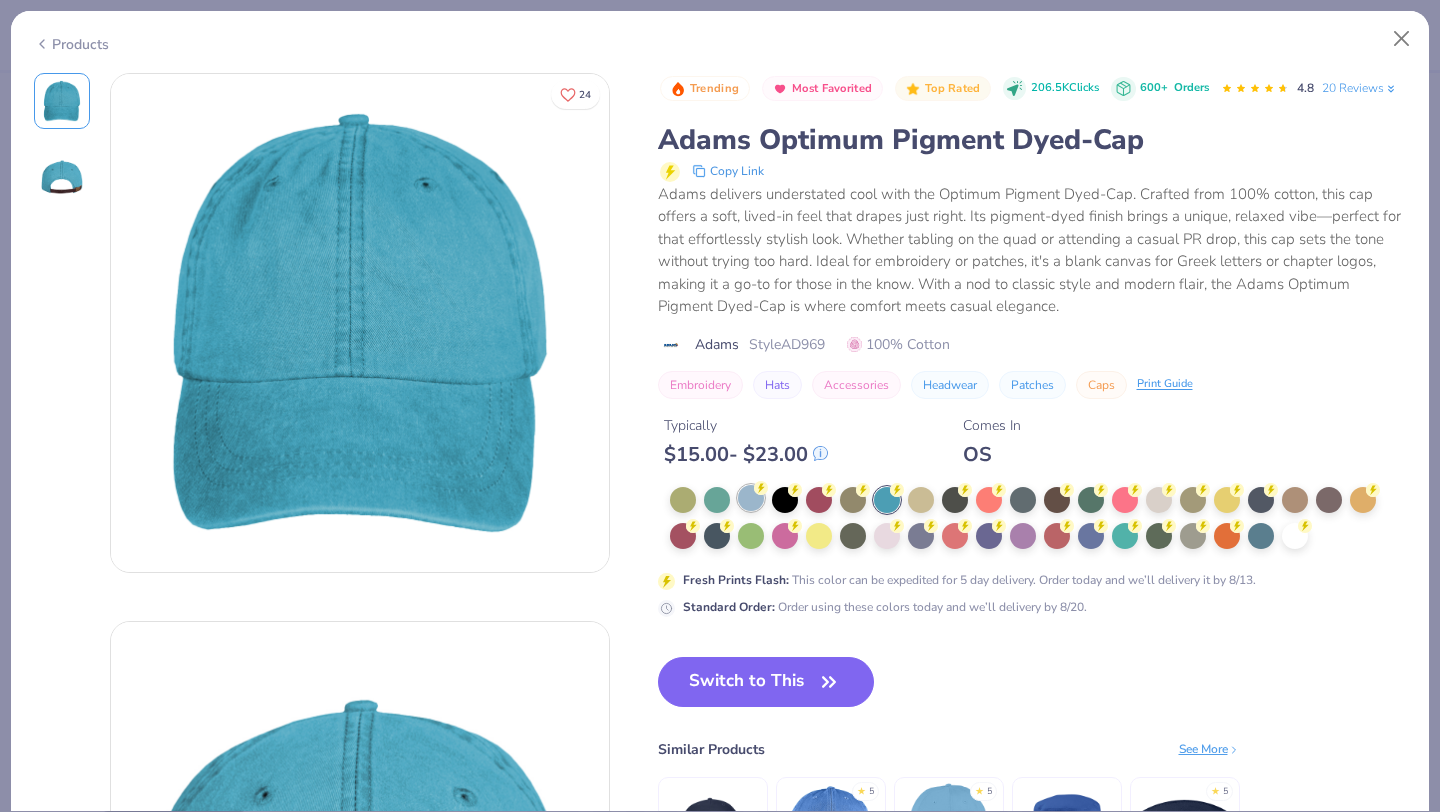 click at bounding box center (751, 498) 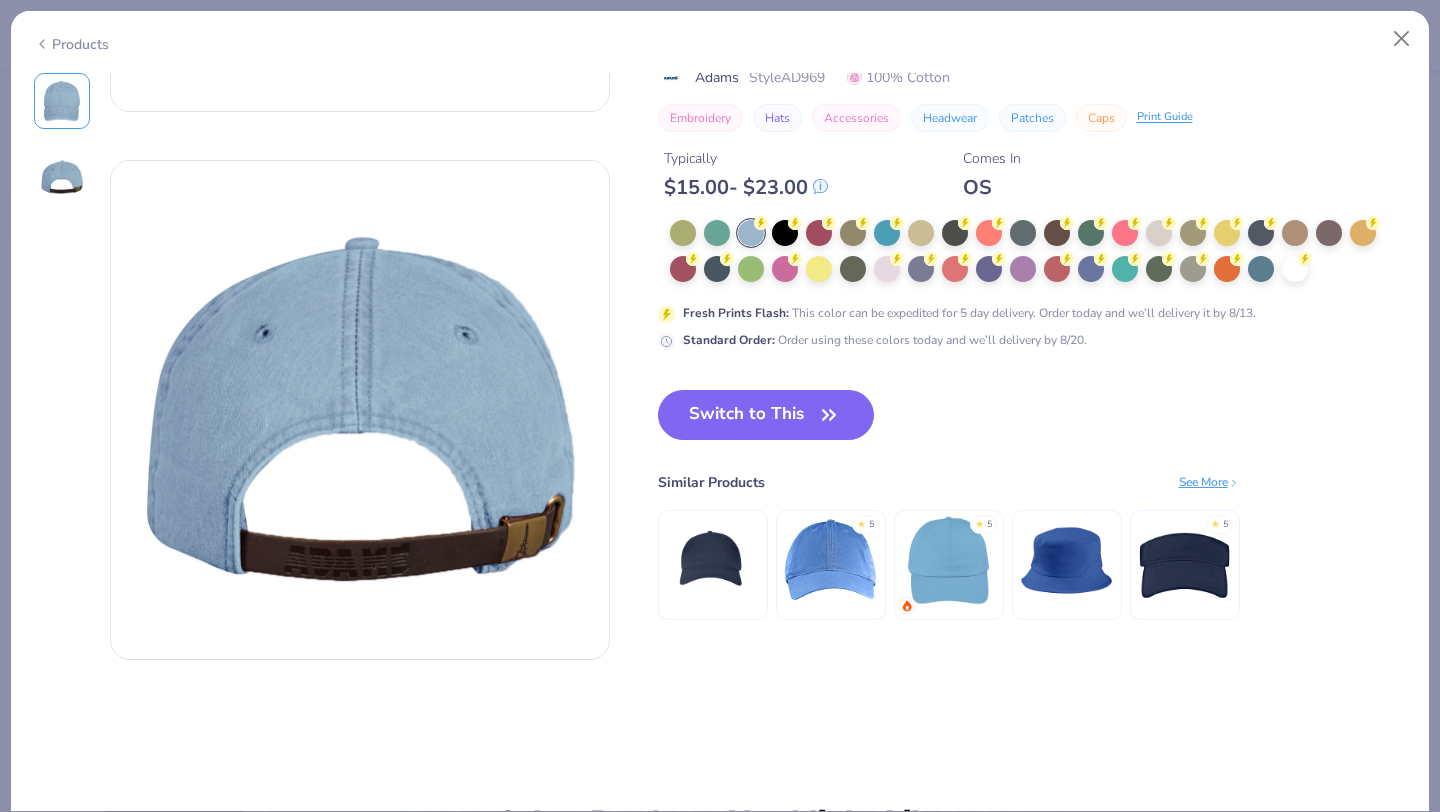 scroll, scrollTop: 488, scrollLeft: 0, axis: vertical 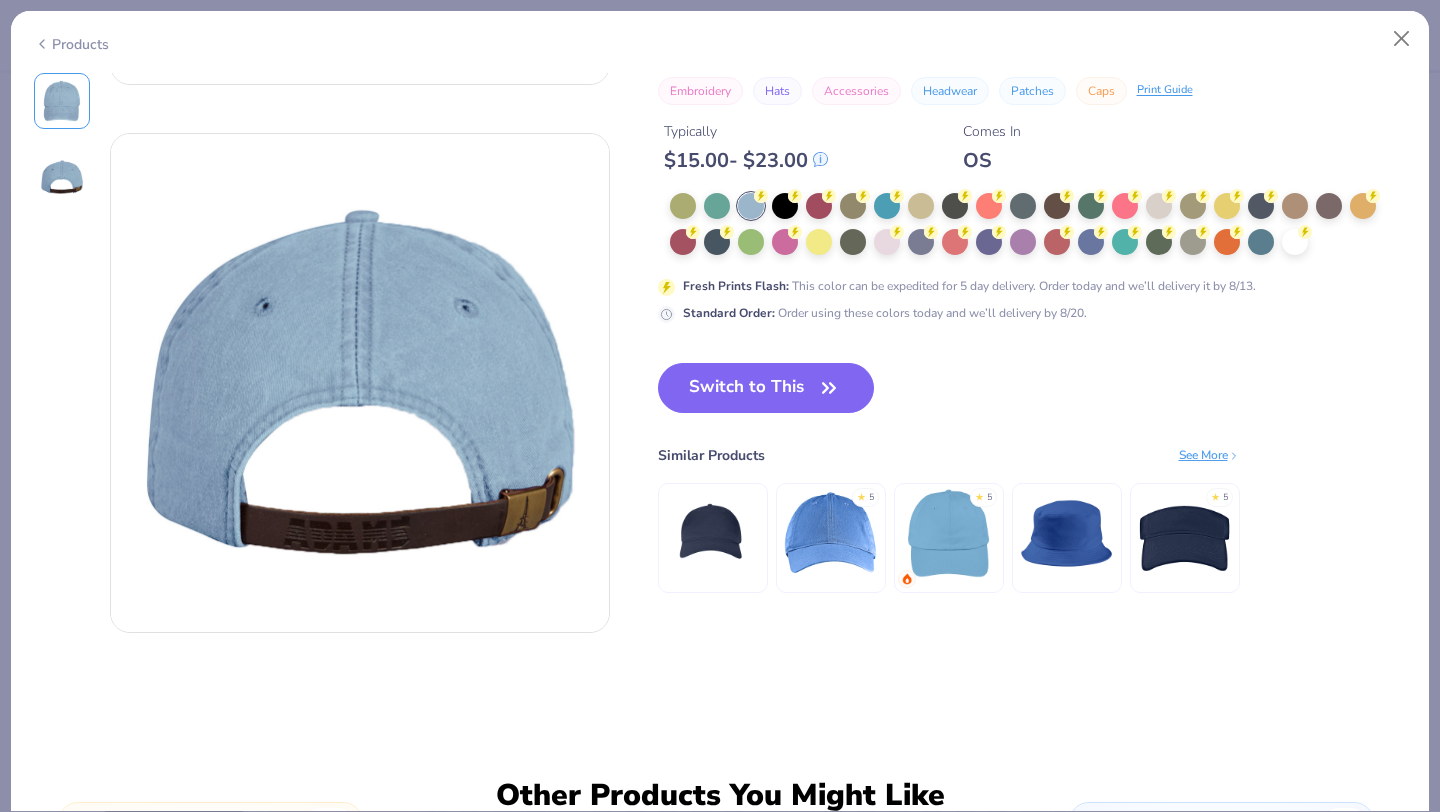 click at bounding box center (830, 533) 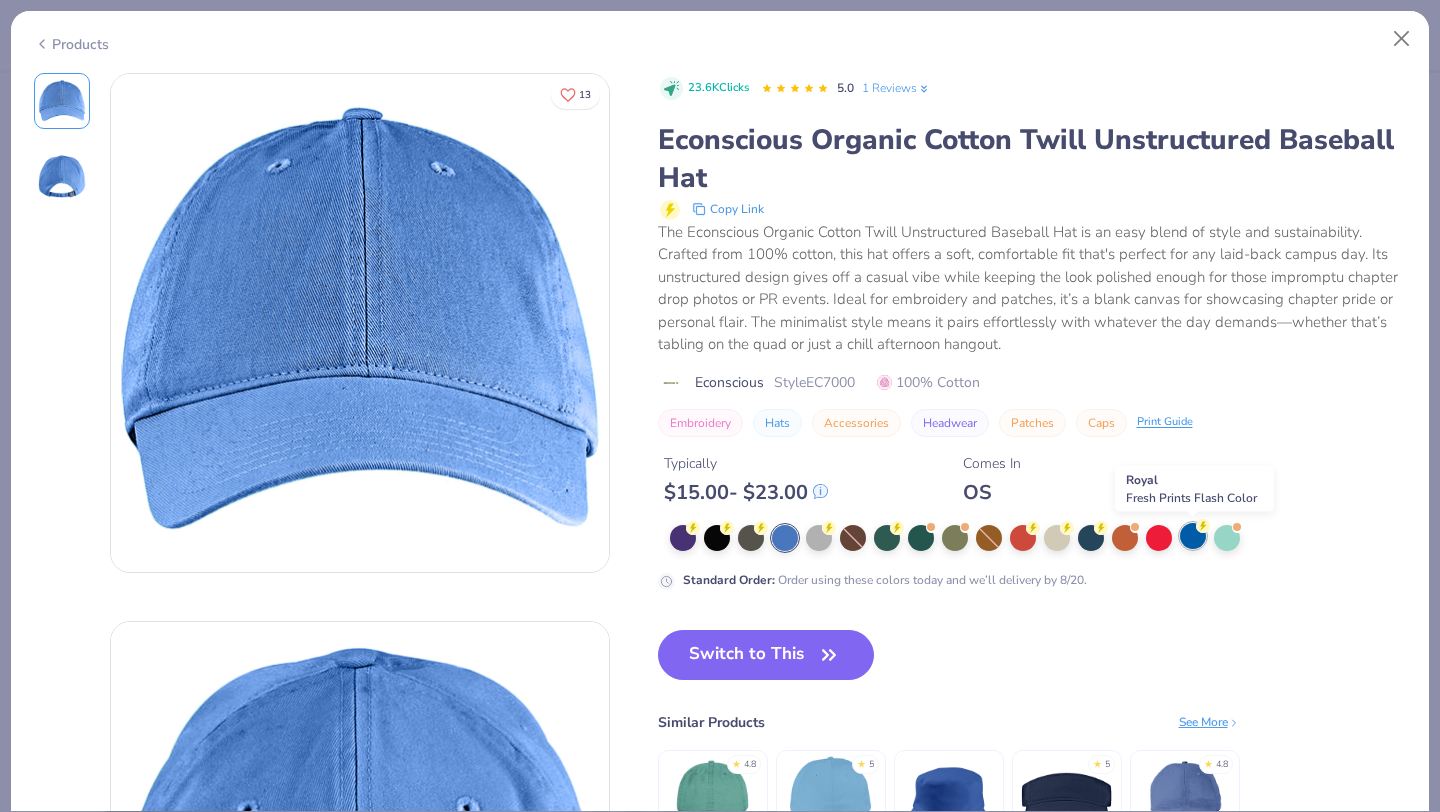 click at bounding box center (1193, 536) 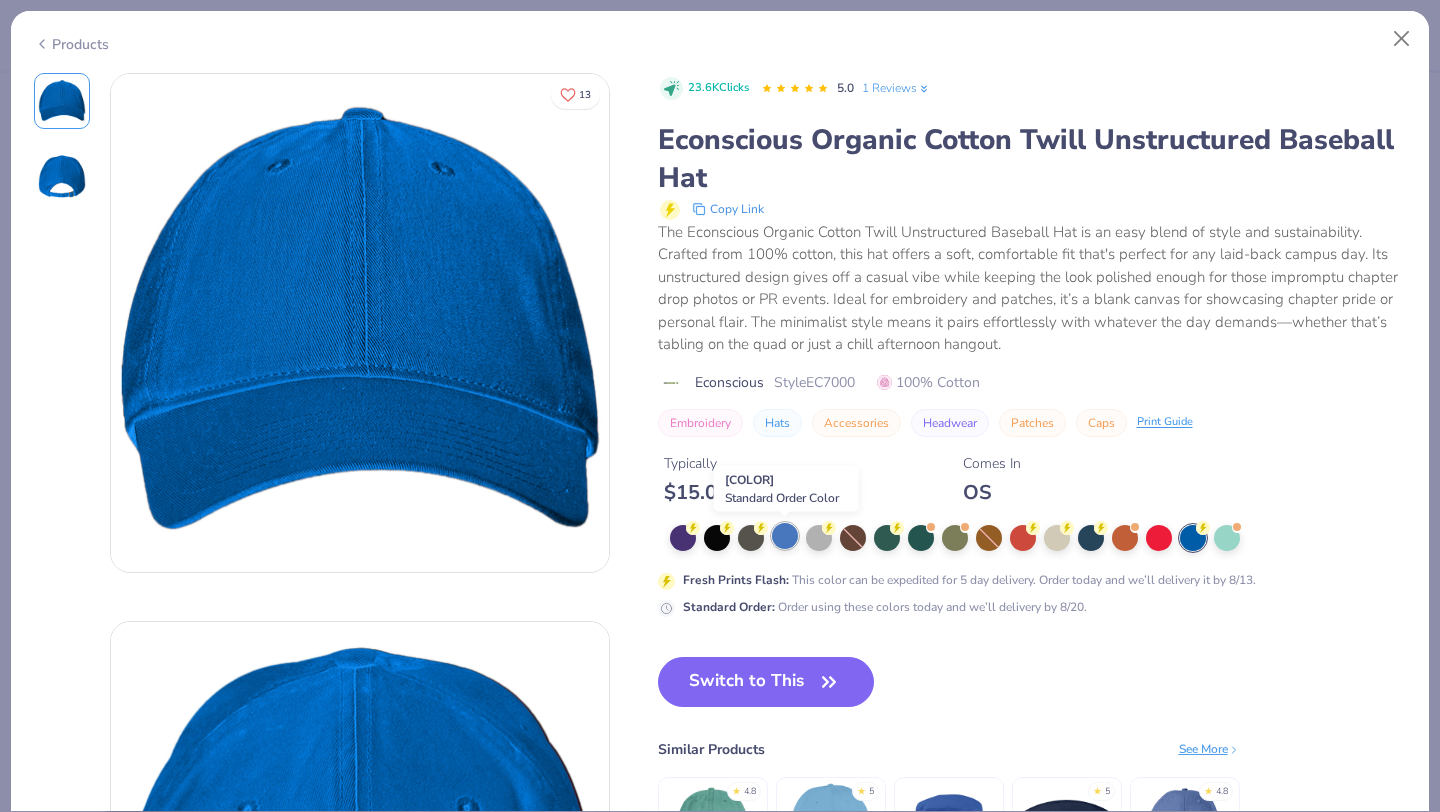 click at bounding box center [785, 536] 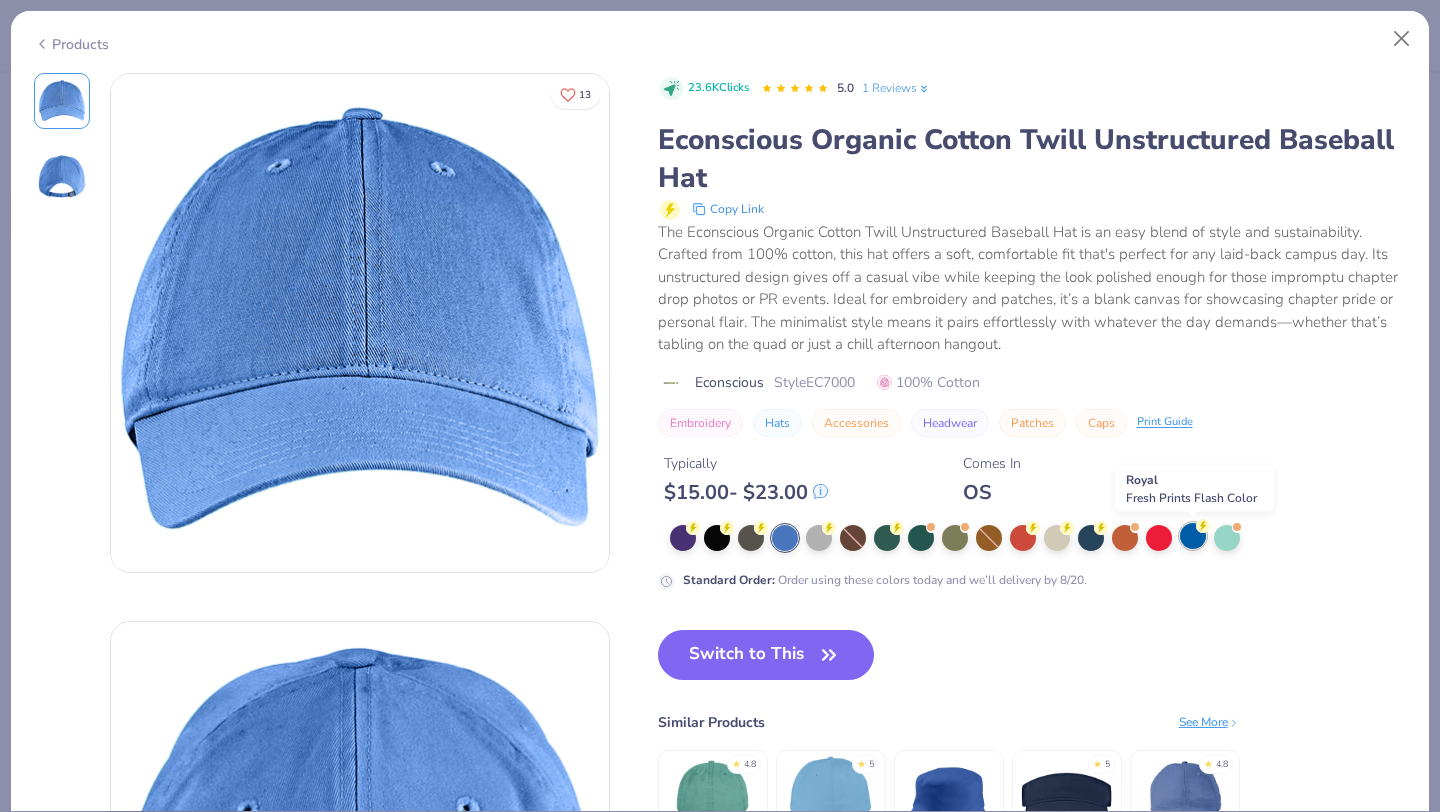 click at bounding box center (1193, 536) 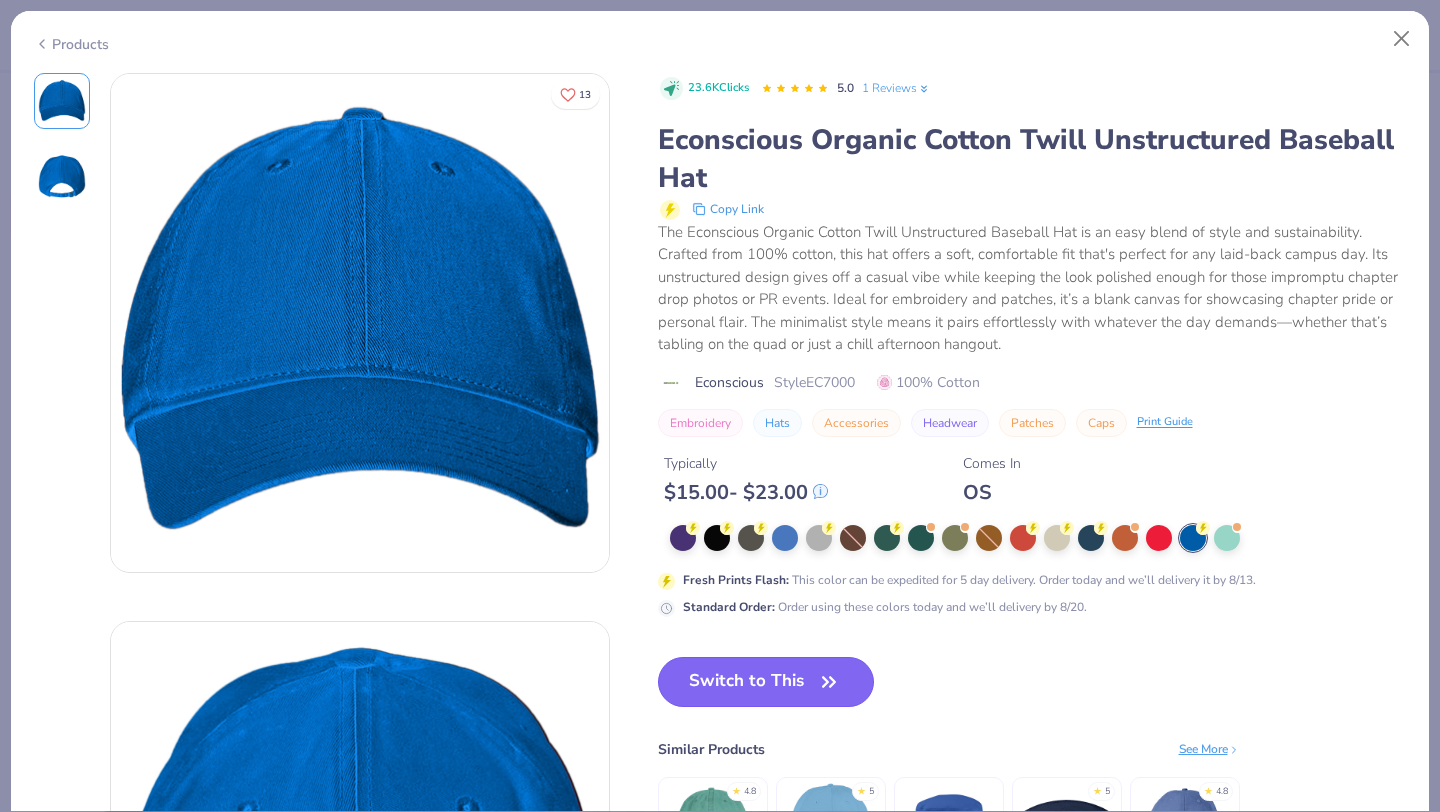 click 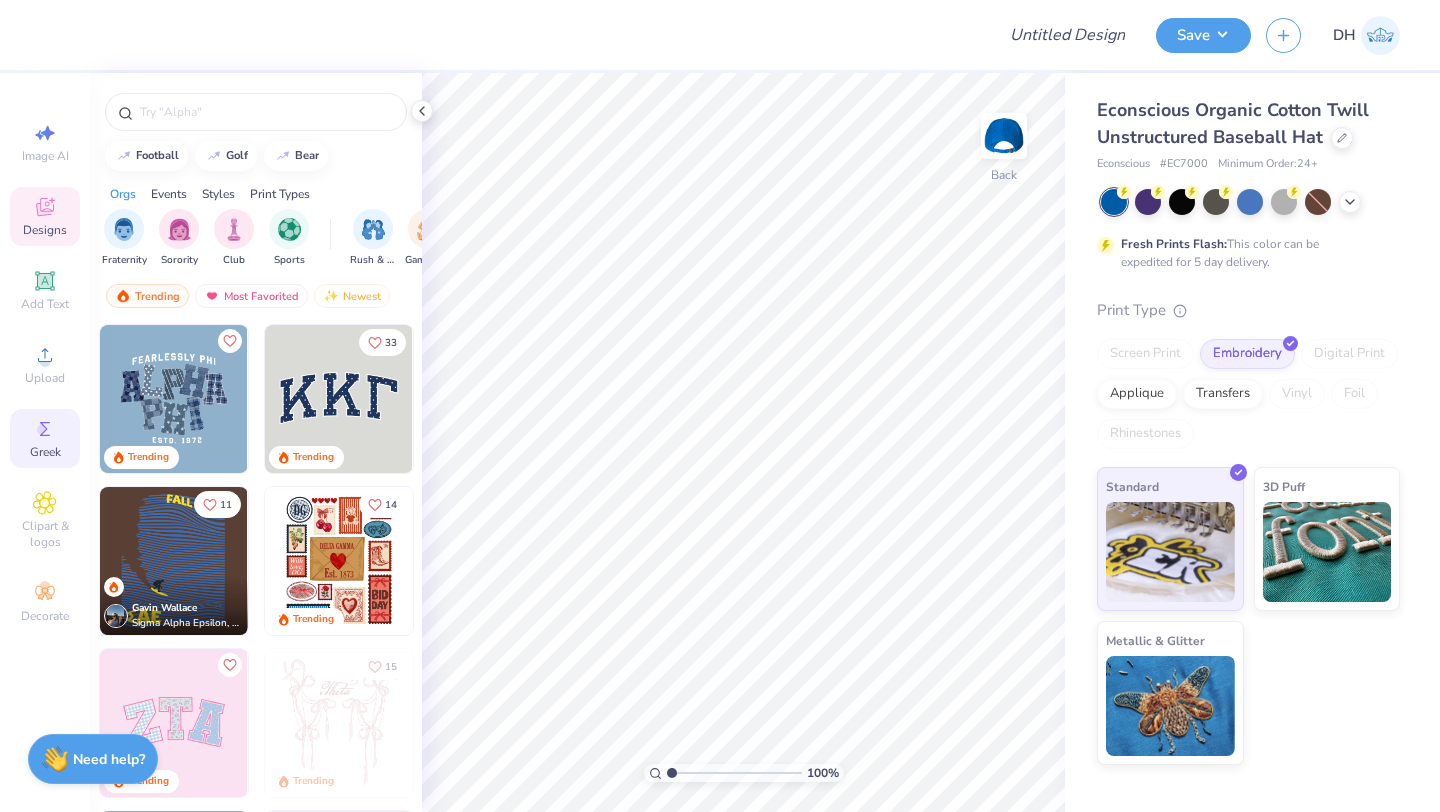click 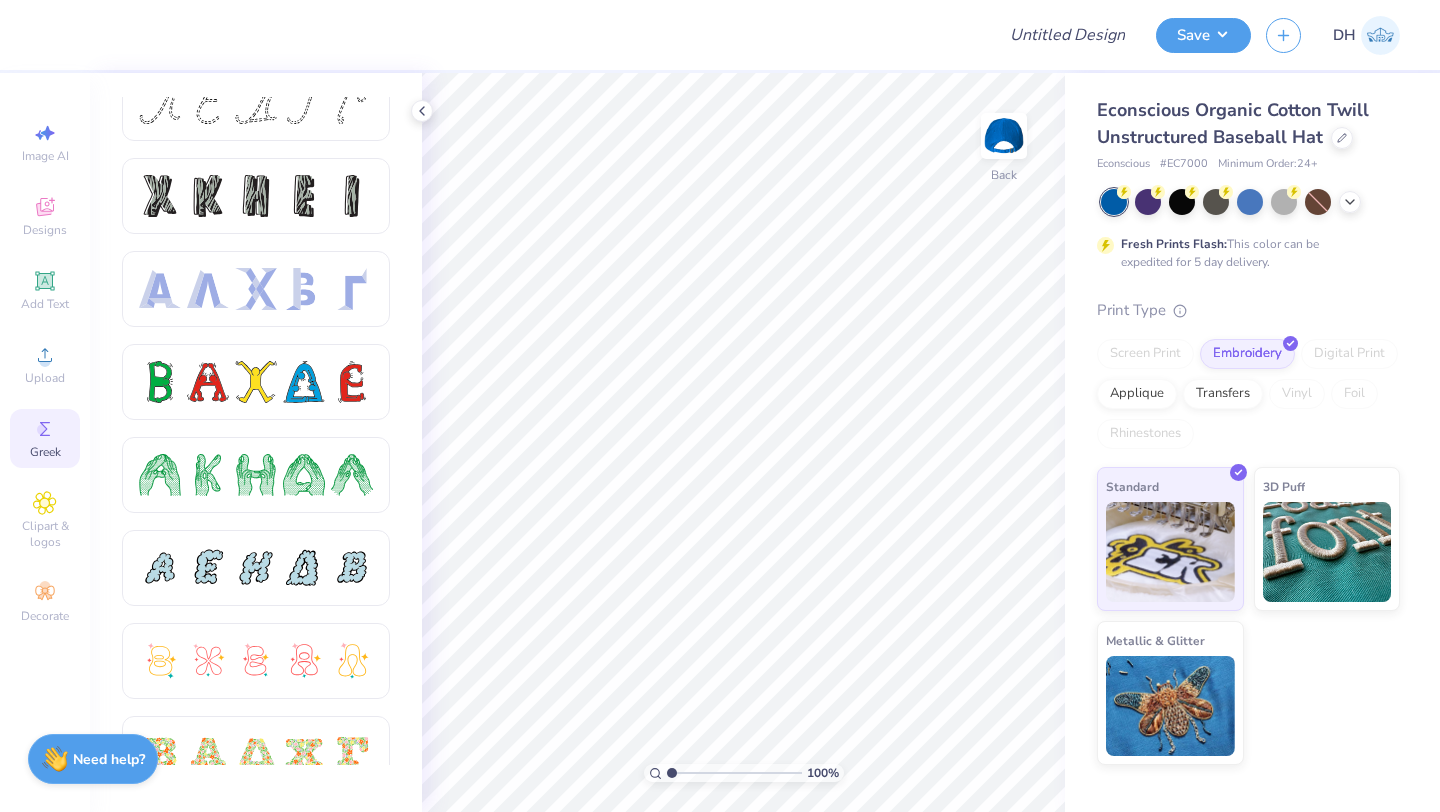 scroll, scrollTop: 0, scrollLeft: 0, axis: both 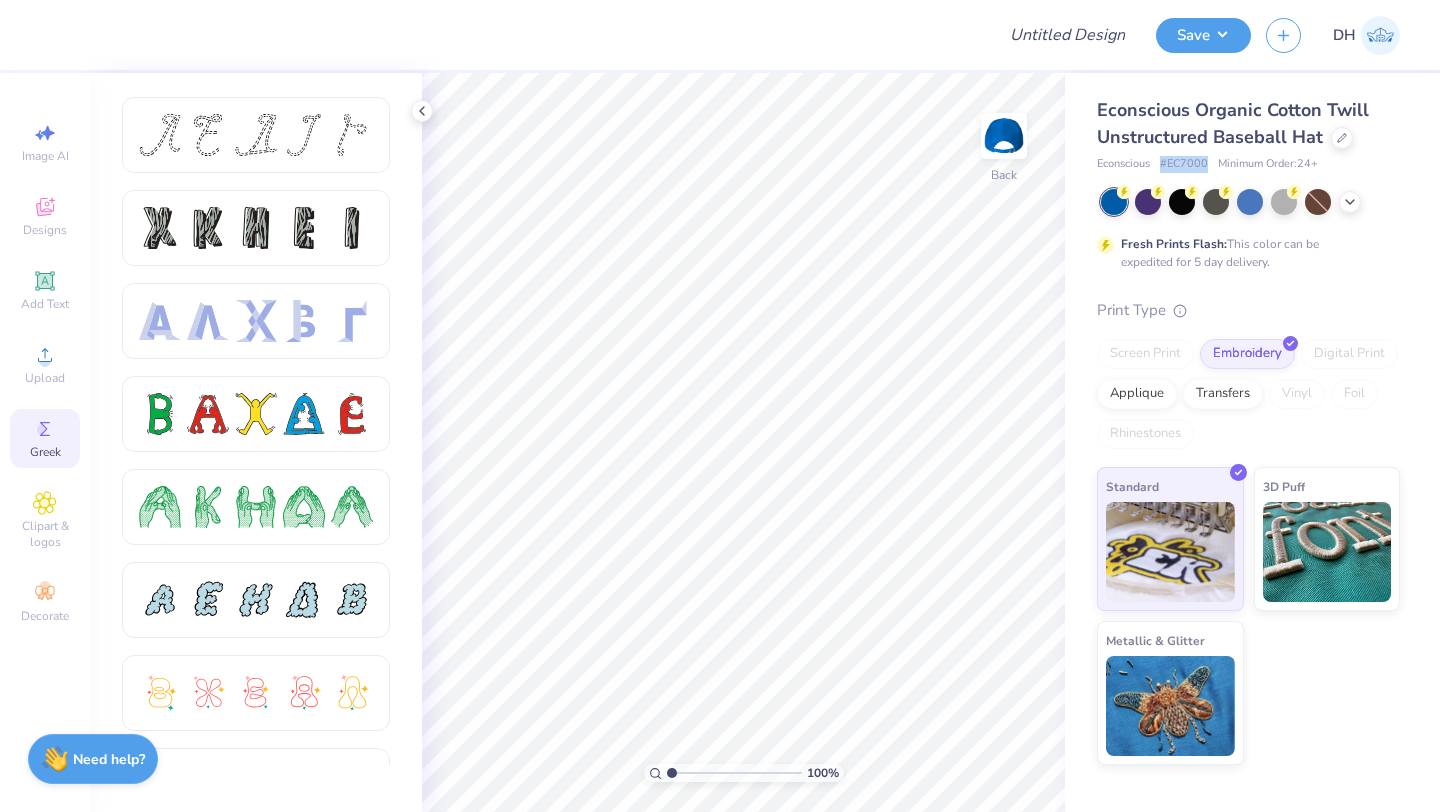 drag, startPoint x: 1211, startPoint y: 161, endPoint x: 1153, endPoint y: 161, distance: 58 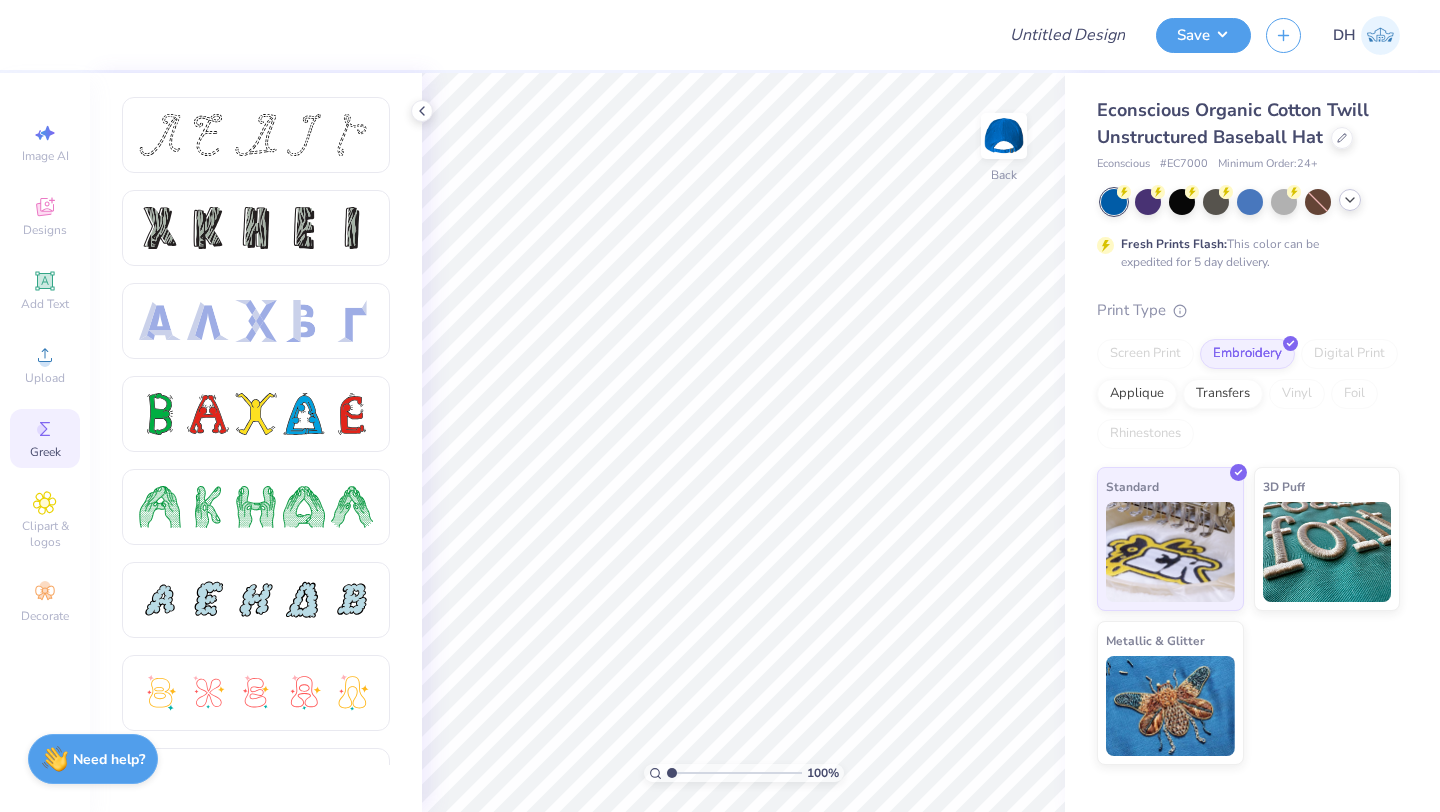 click 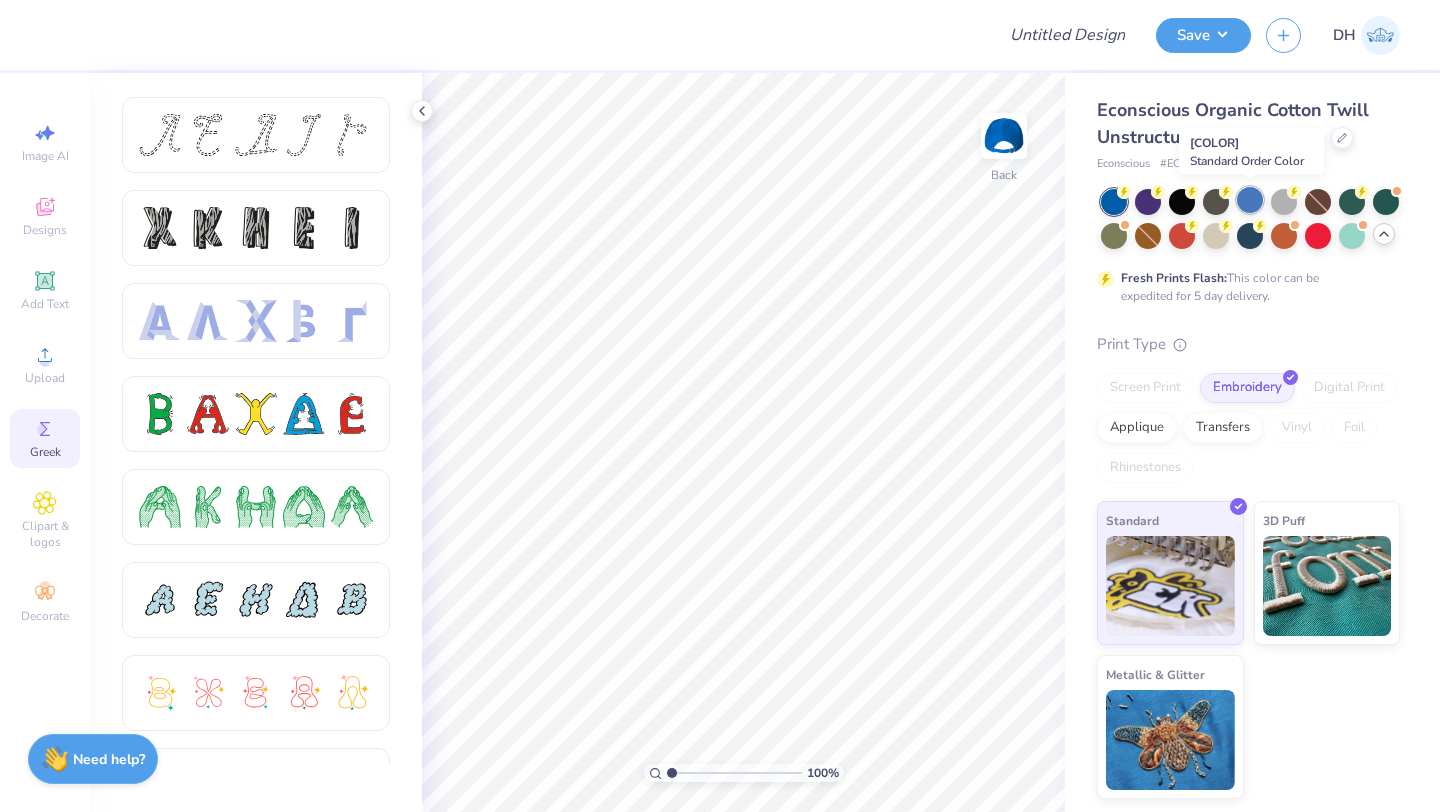 click at bounding box center (1250, 200) 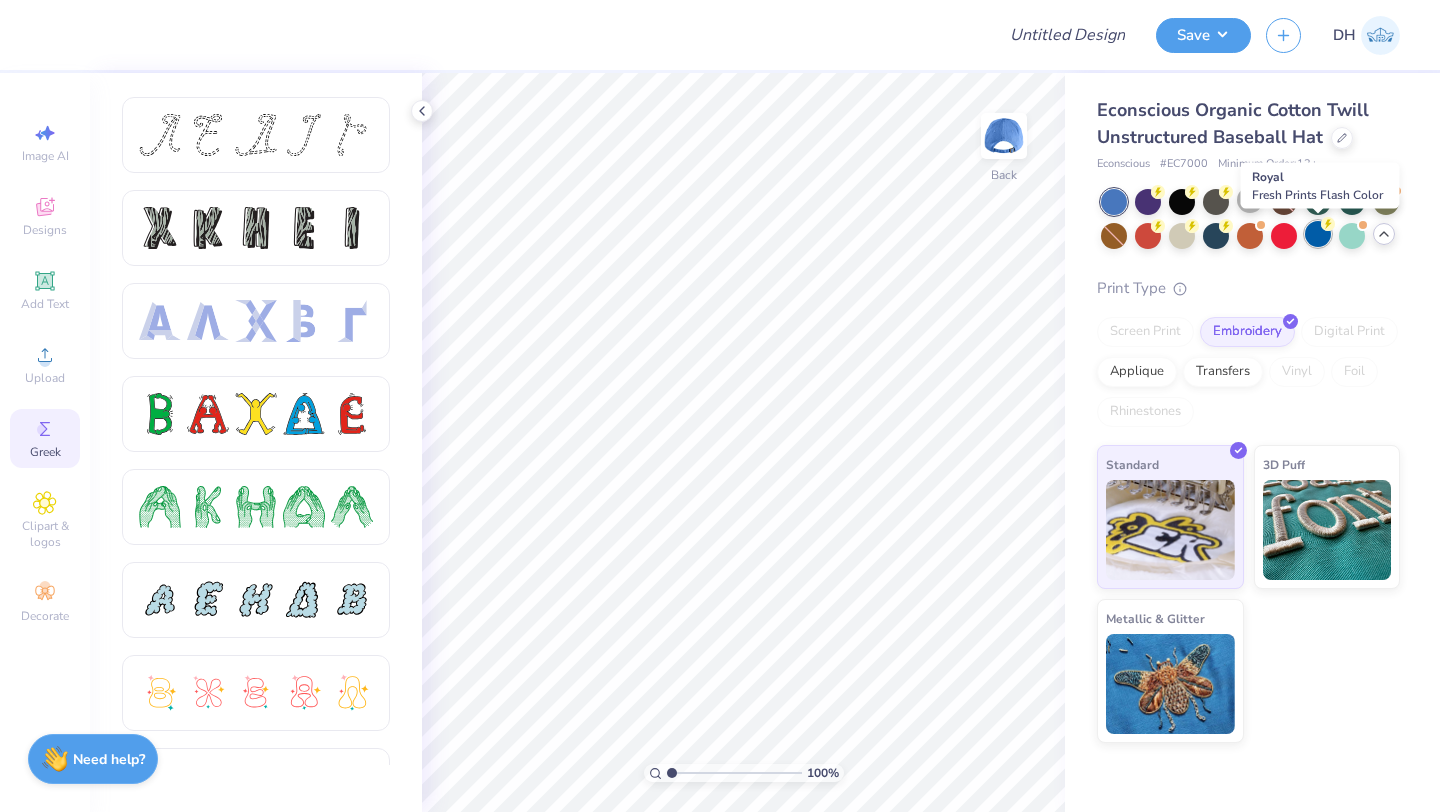 click at bounding box center [1318, 234] 